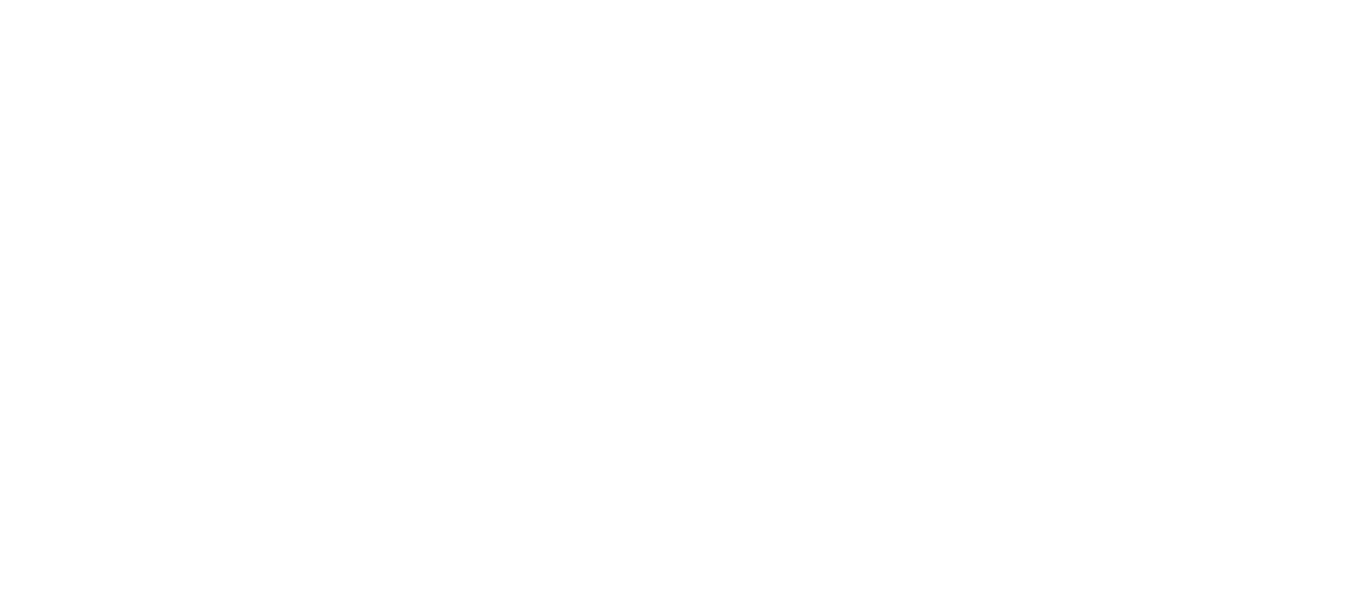 scroll, scrollTop: 0, scrollLeft: 0, axis: both 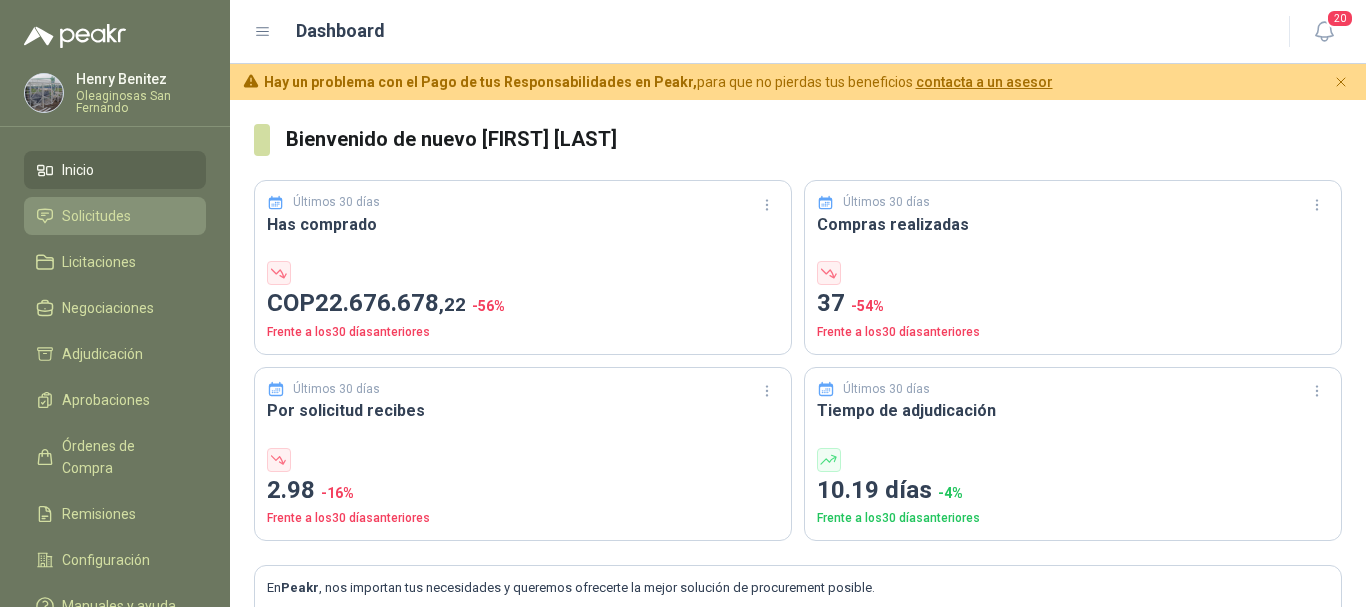 click on "Solicitudes" at bounding box center [96, 216] 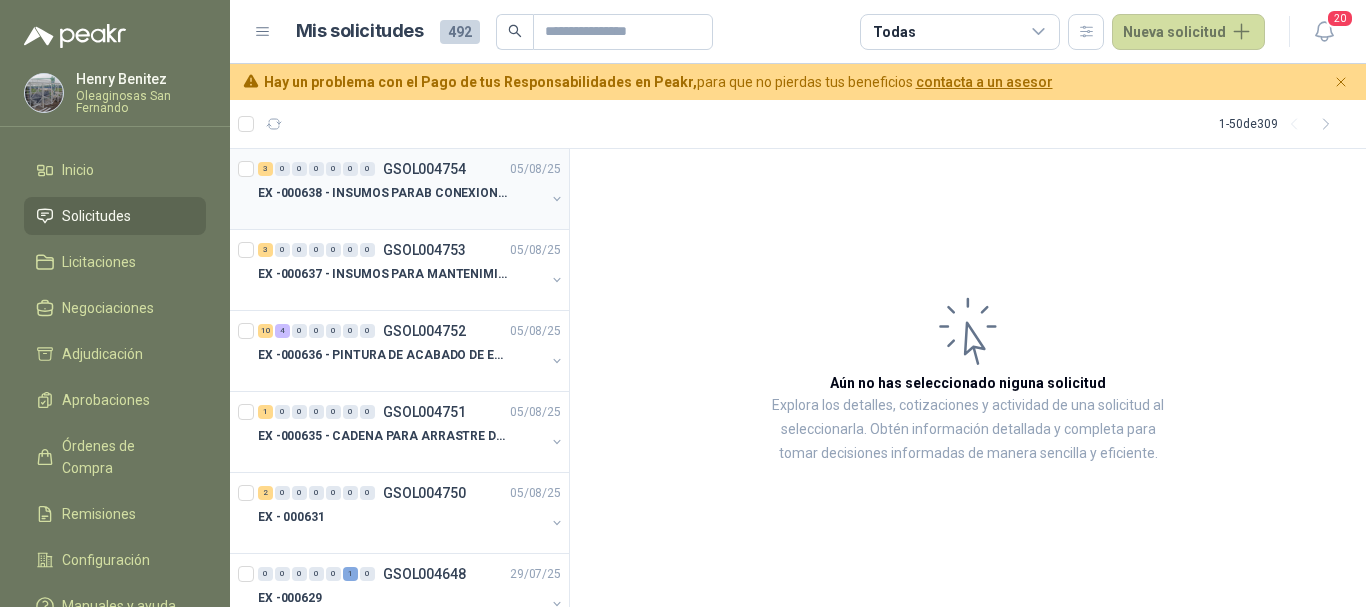 click on "EX -000638 - INSUMOS PARAB CONEXION DE TUBERIA Y A" at bounding box center [382, 193] 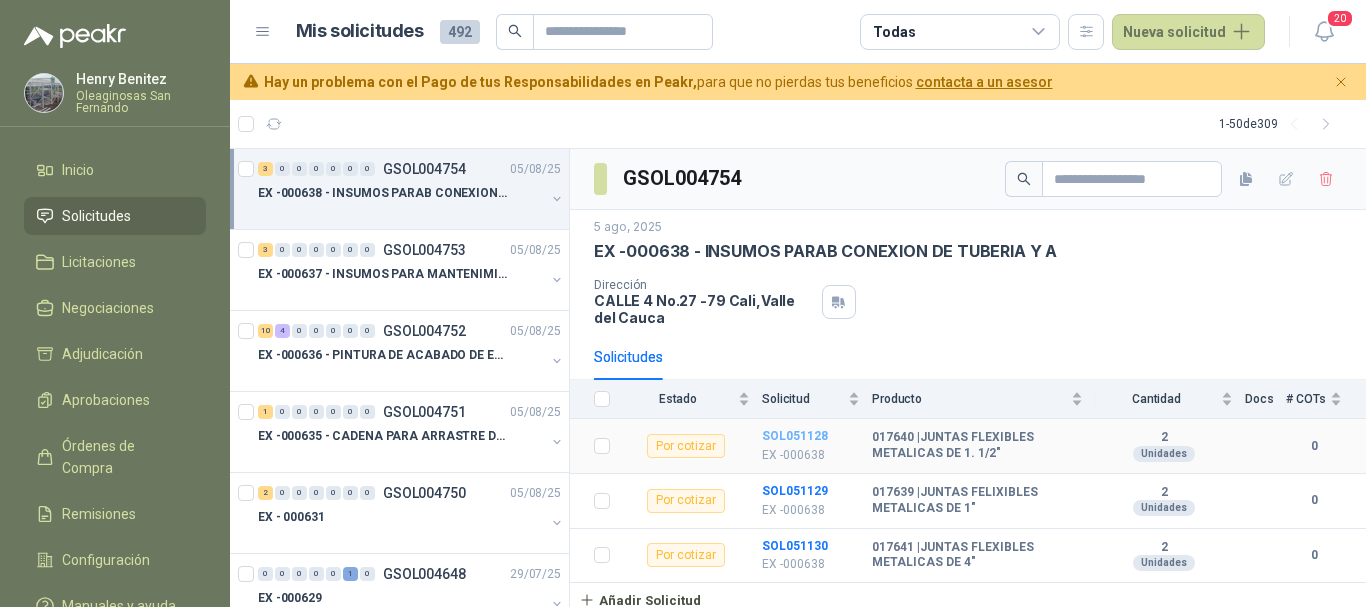 click on "SOL051128" at bounding box center (795, 436) 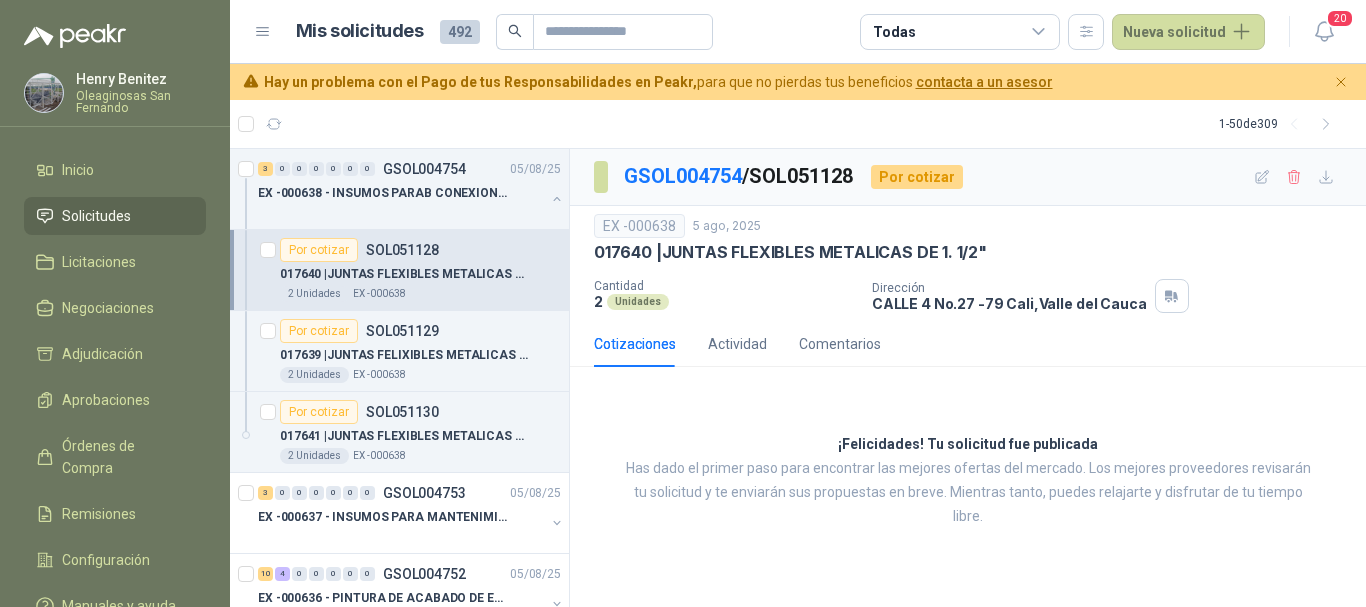 click on "1 - 50  de  309" at bounding box center [798, 124] 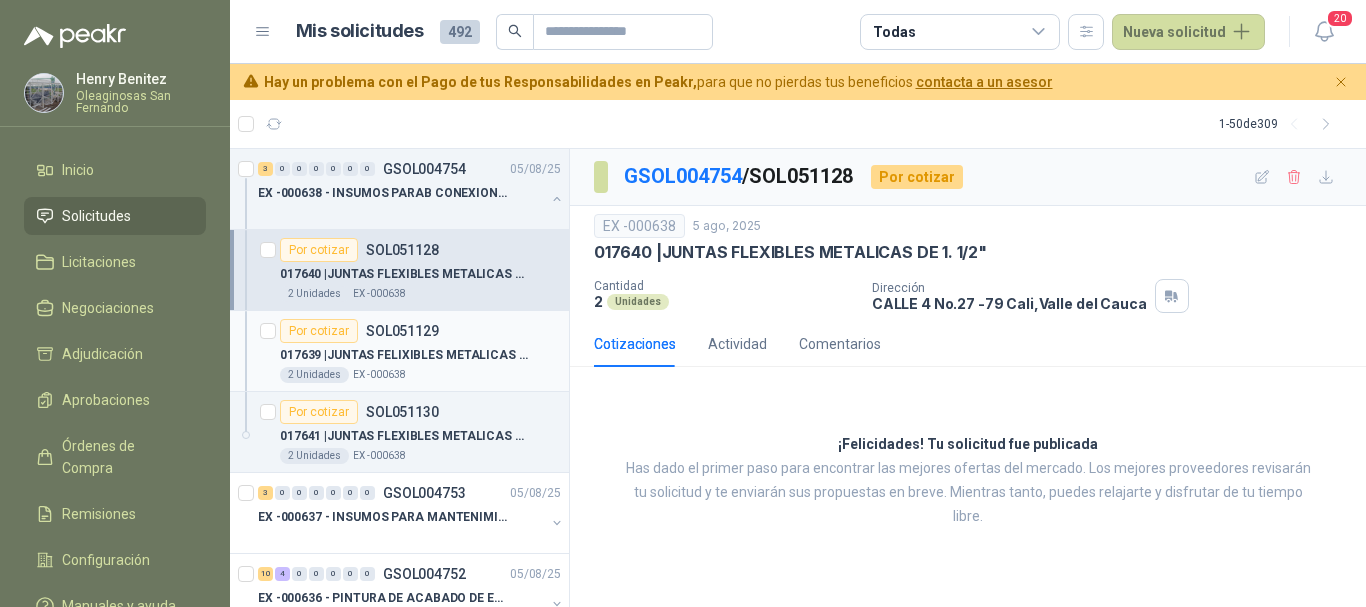 click on "017639 |  JUNTAS FELIXIBLES METALICAS DE 1"" at bounding box center (404, 355) 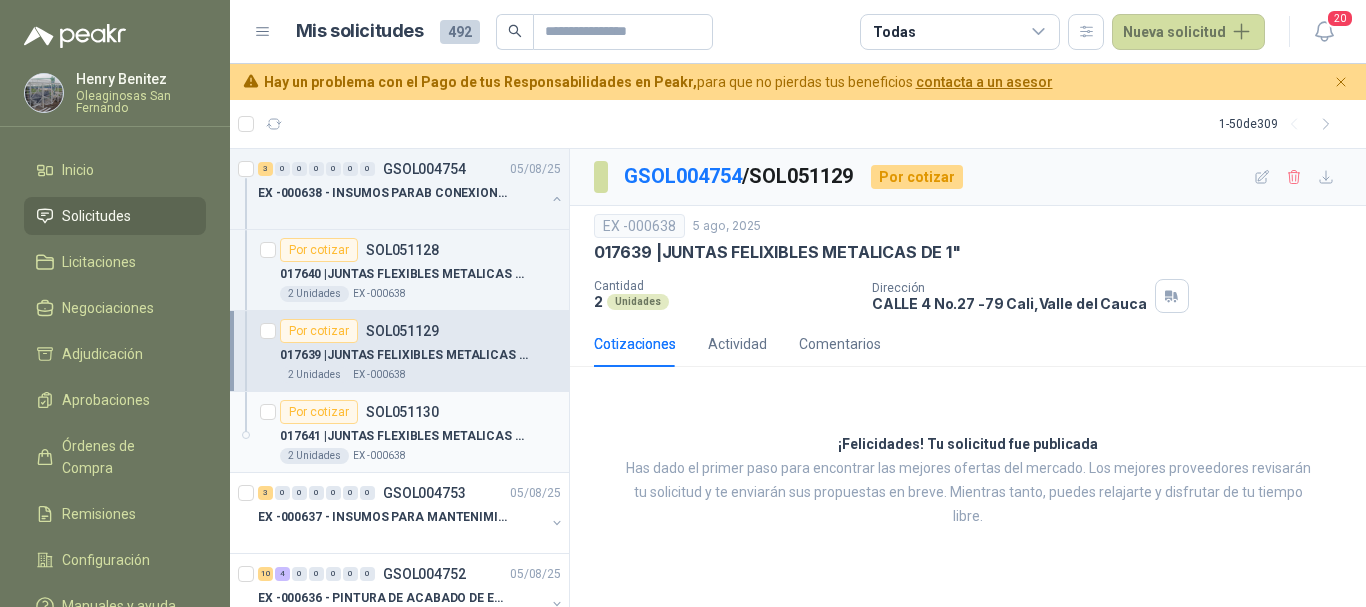 click on "017641 |  JUNTAS FLEXIBLES METALICAS DE 4"" at bounding box center [404, 436] 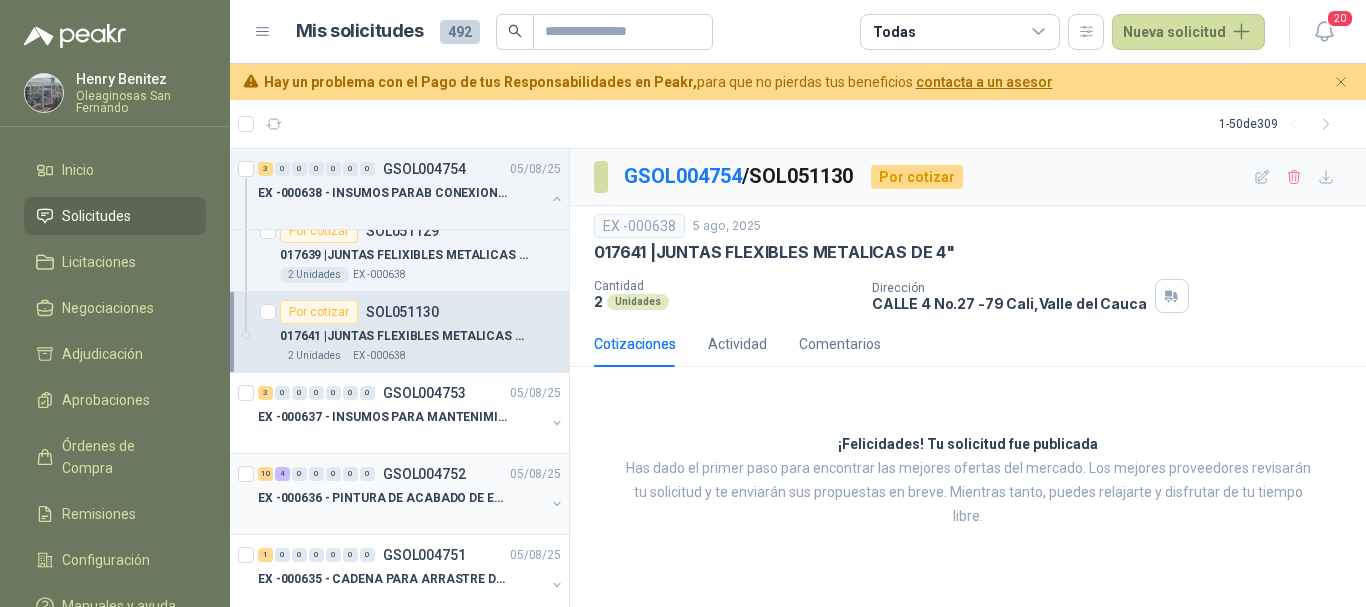 scroll, scrollTop: 200, scrollLeft: 0, axis: vertical 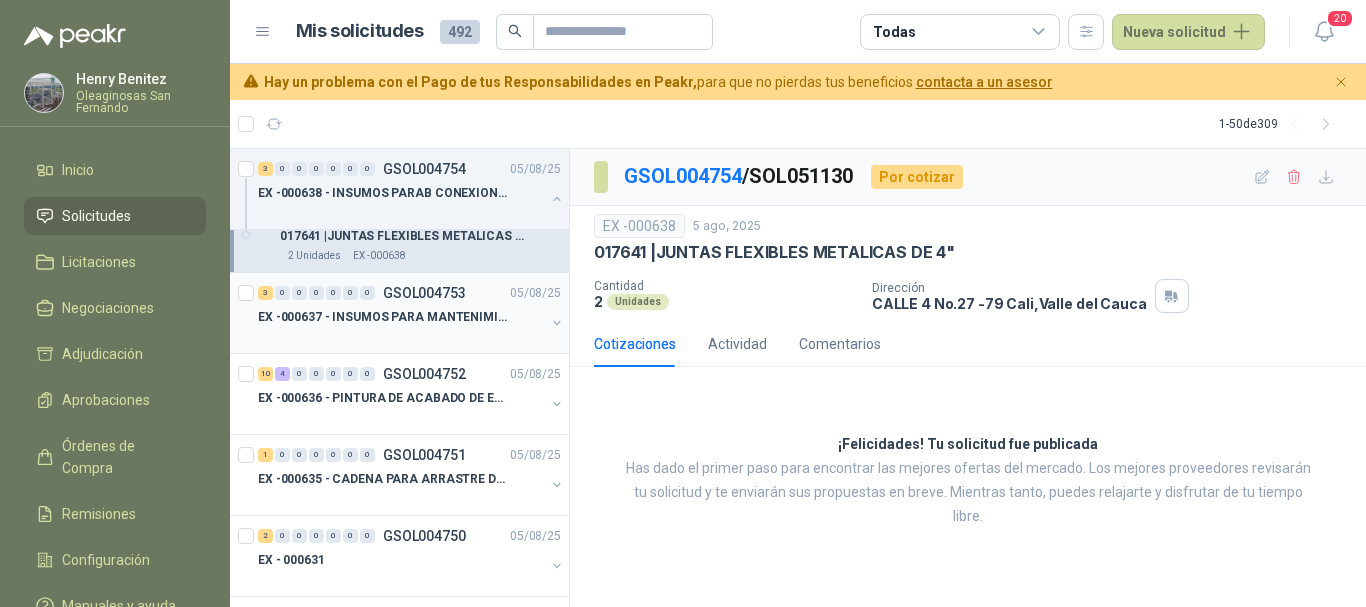 click on "EX -000637 - INSUMOS PARA MANTENIMINENTO MECANICO" at bounding box center [382, 317] 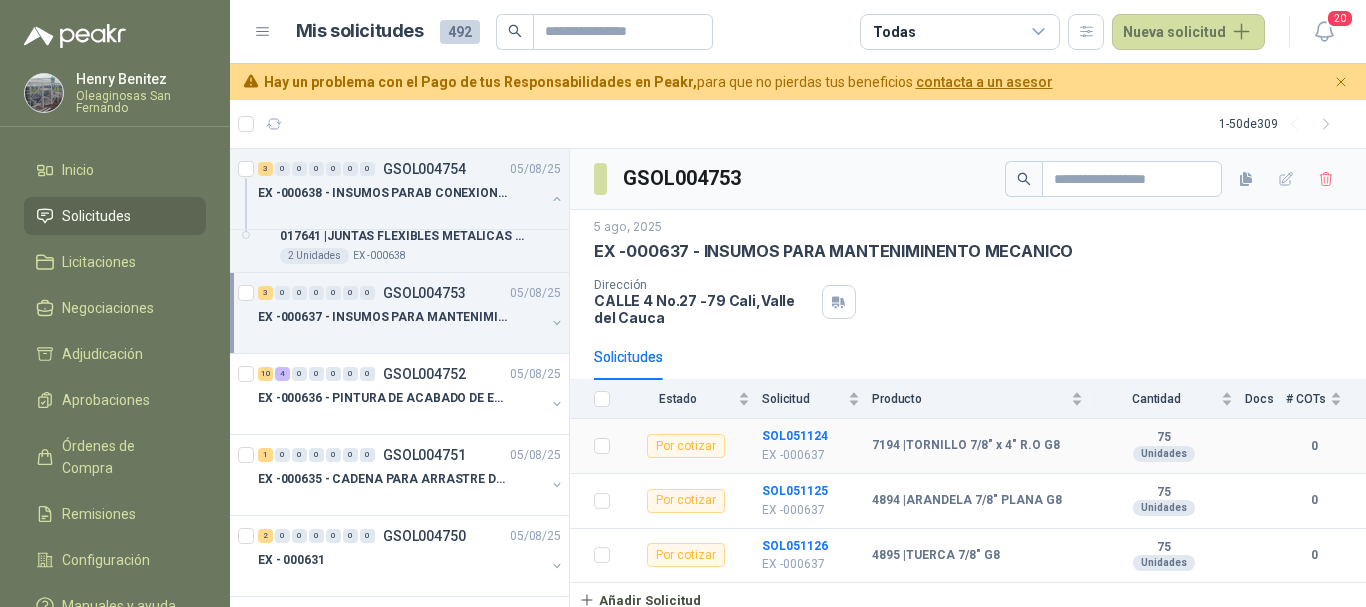 scroll, scrollTop: 9, scrollLeft: 0, axis: vertical 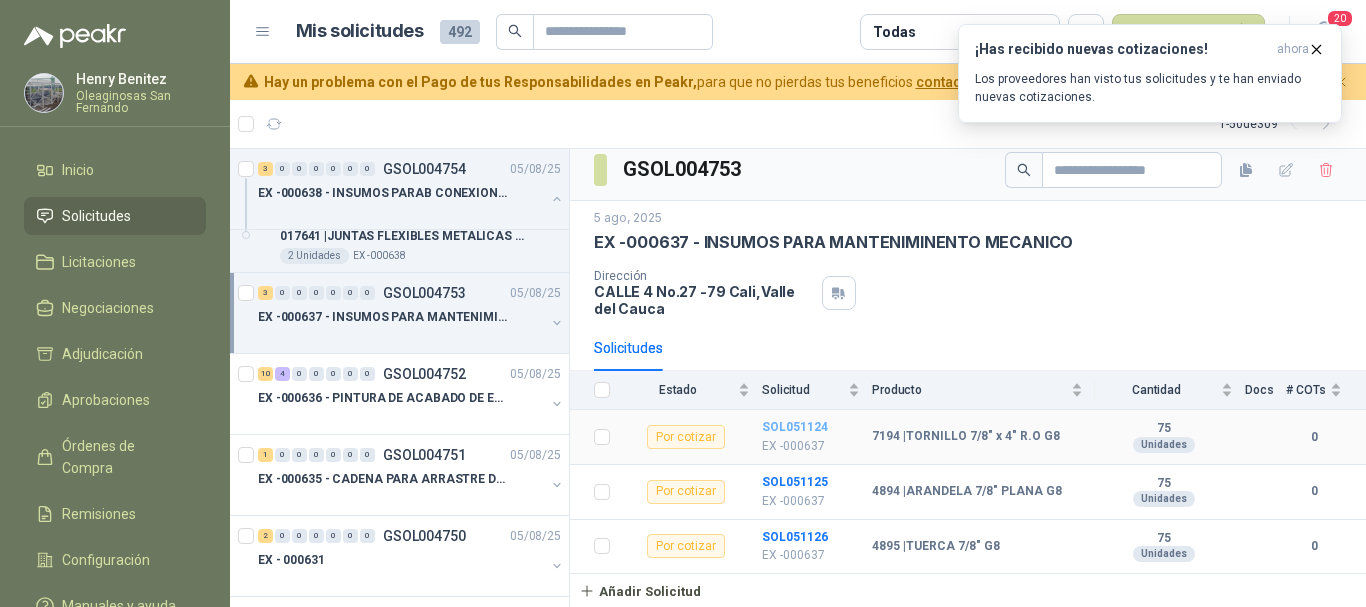 click on "SOL051124" at bounding box center [795, 427] 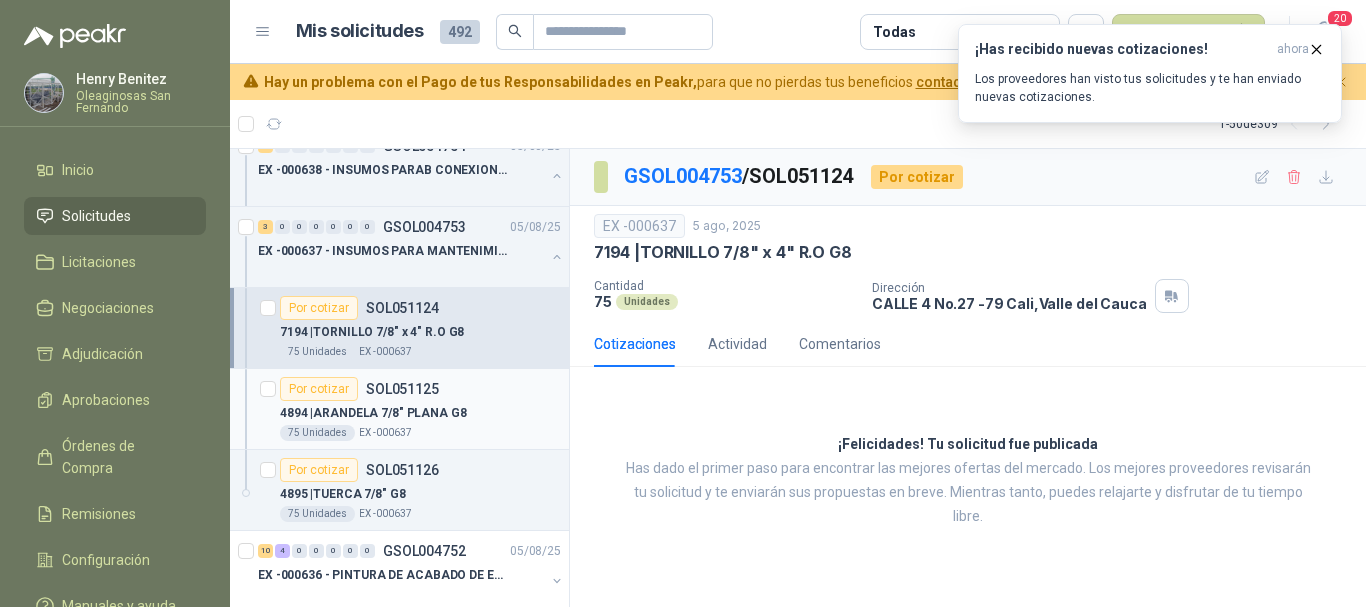 scroll, scrollTop: 300, scrollLeft: 0, axis: vertical 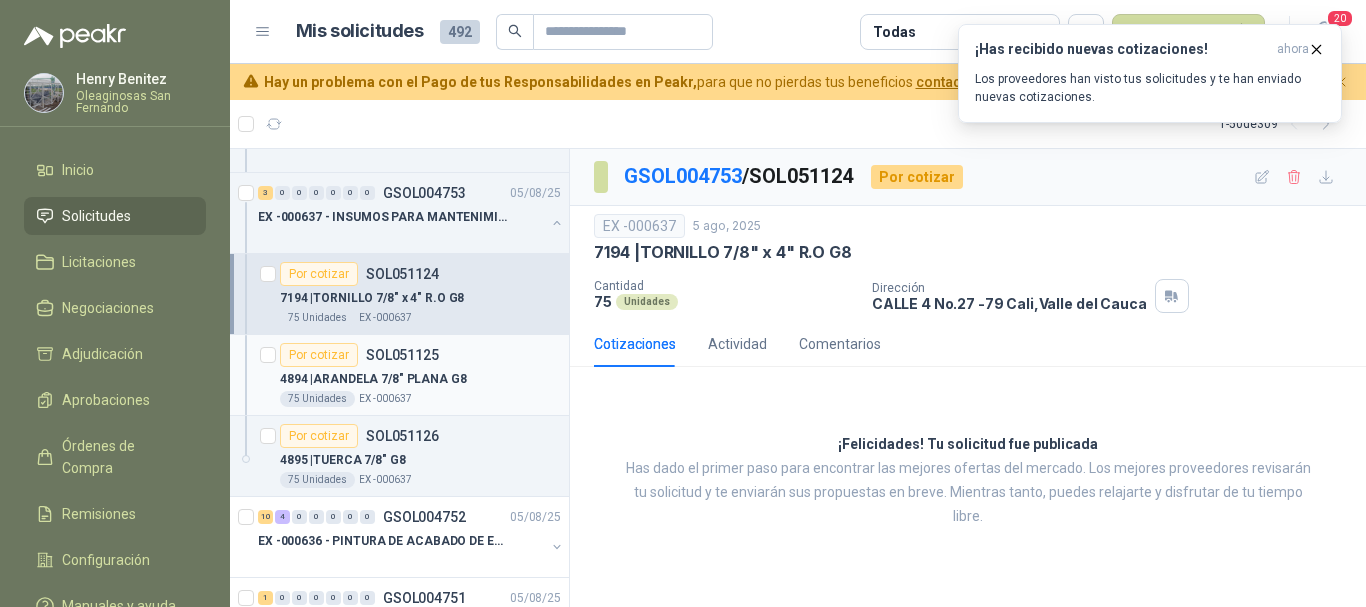 click on "4894 |  ARANDELA 7/8" PLANA G8" at bounding box center (373, 379) 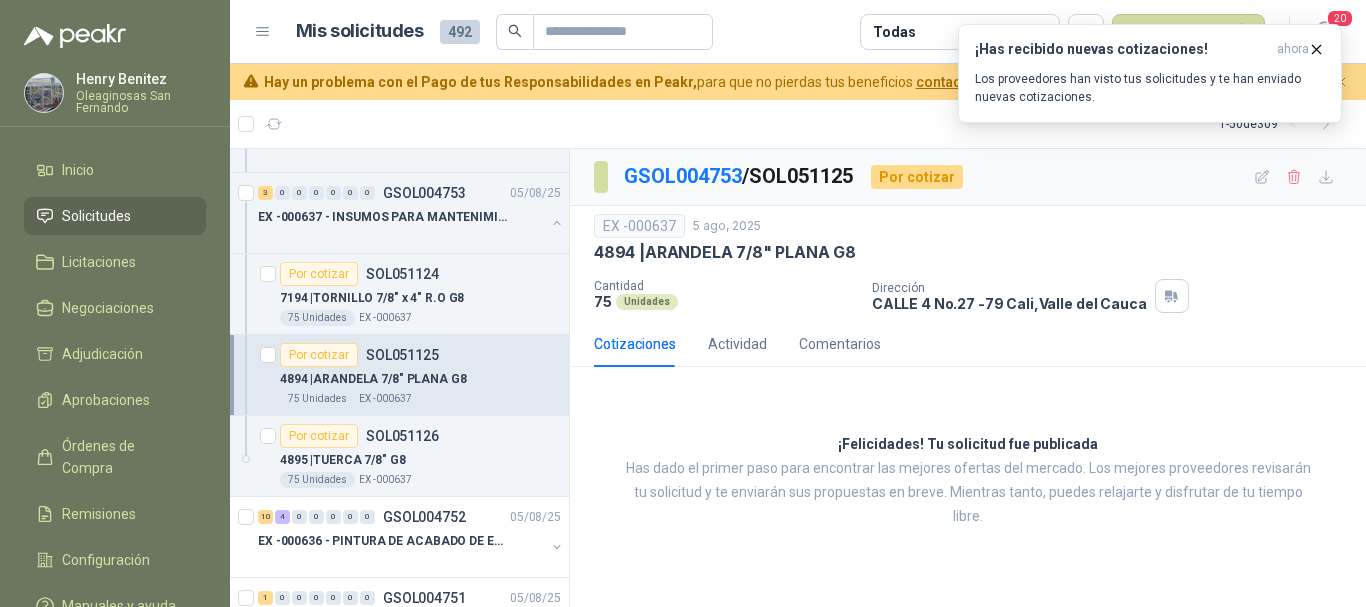 scroll, scrollTop: 400, scrollLeft: 0, axis: vertical 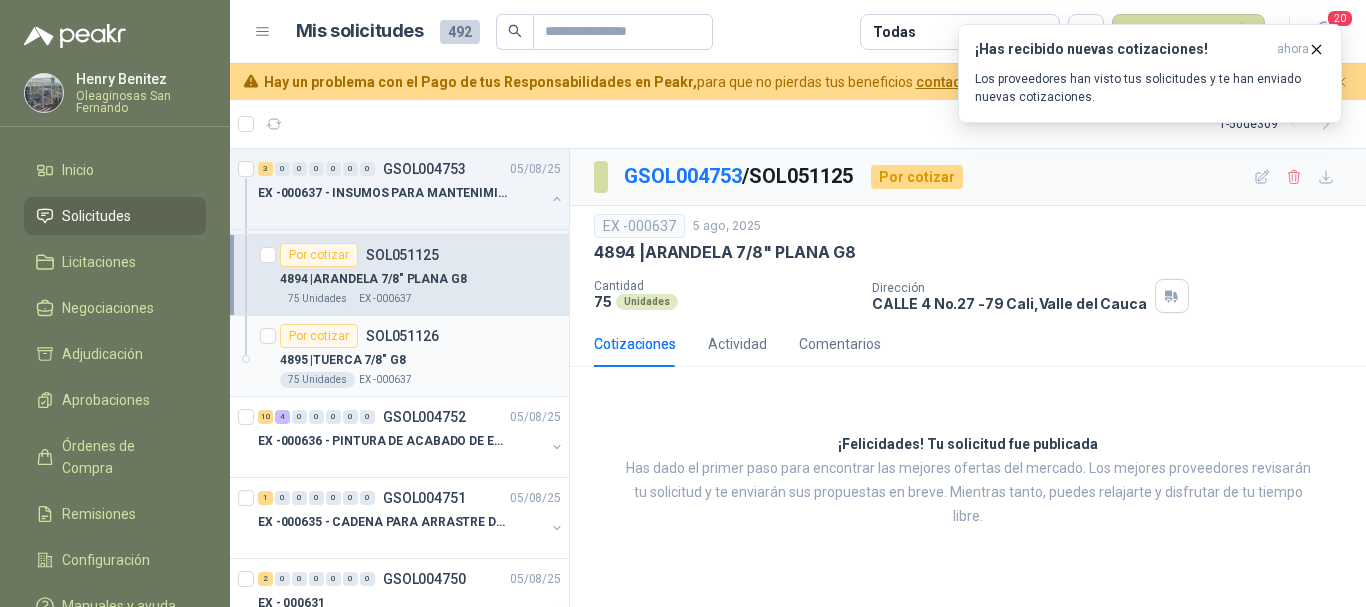 click on "4895 |  TUERCA 7/8" G8" at bounding box center (420, 360) 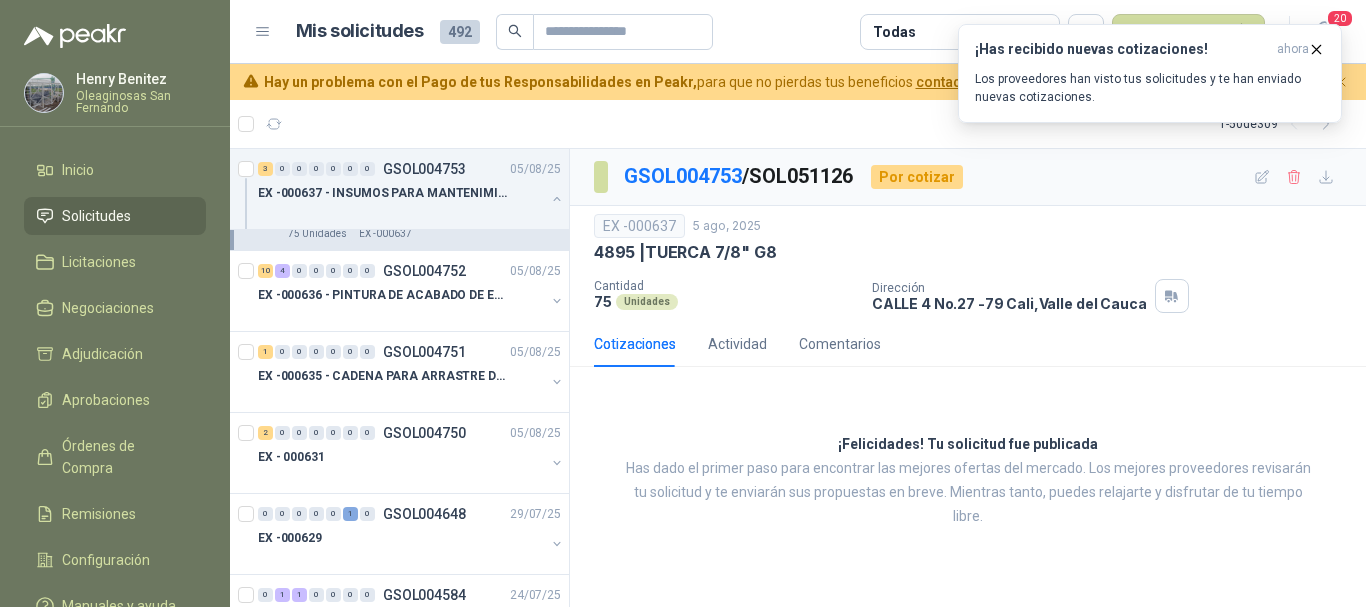 scroll, scrollTop: 500, scrollLeft: 0, axis: vertical 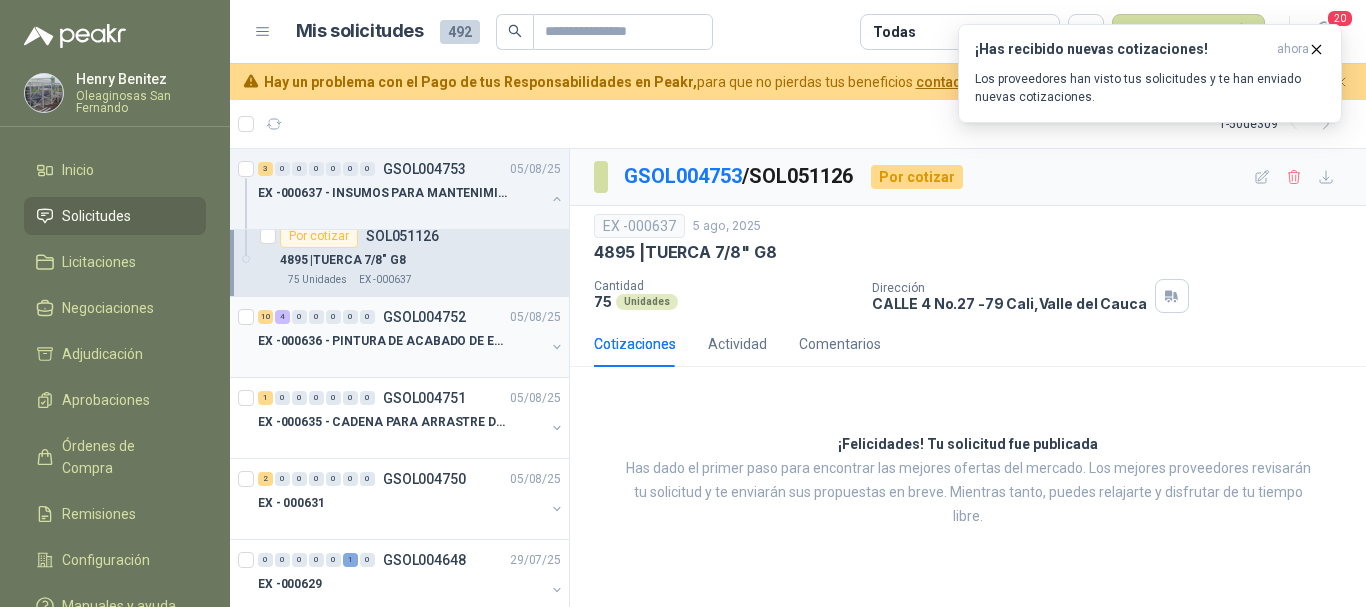 click on "EX -000636 - PINTURA DE ACABADO DE EQUIPOS, ESTRUC" at bounding box center [401, 341] 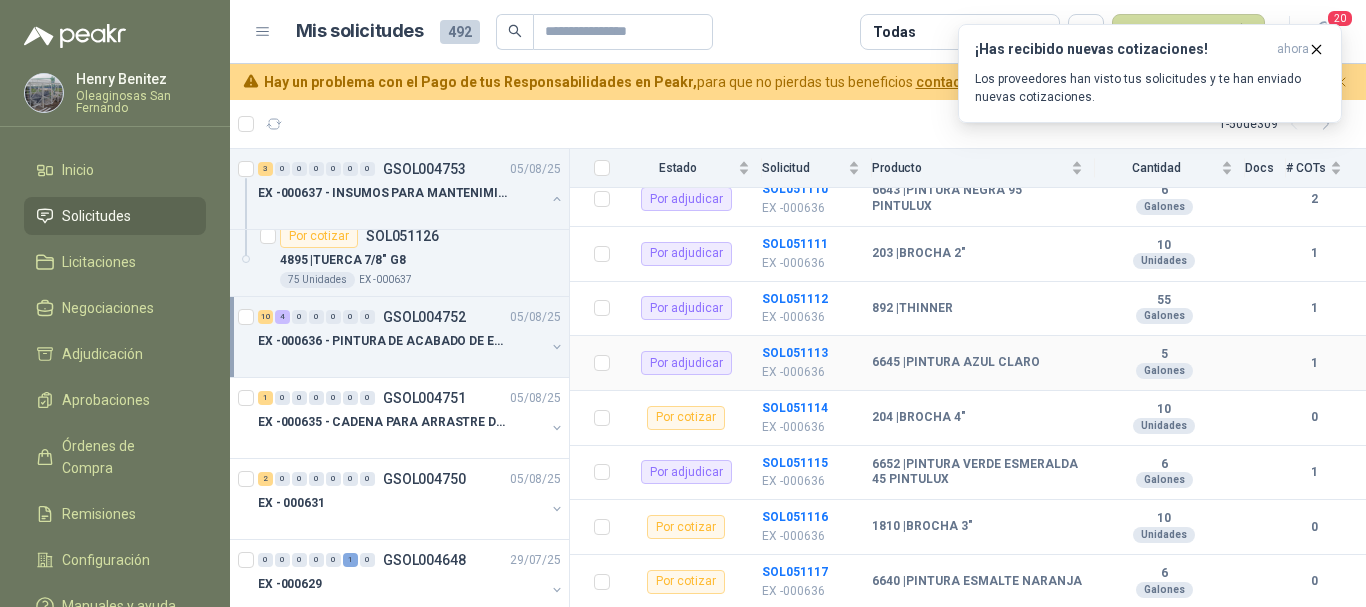 scroll, scrollTop: 200, scrollLeft: 0, axis: vertical 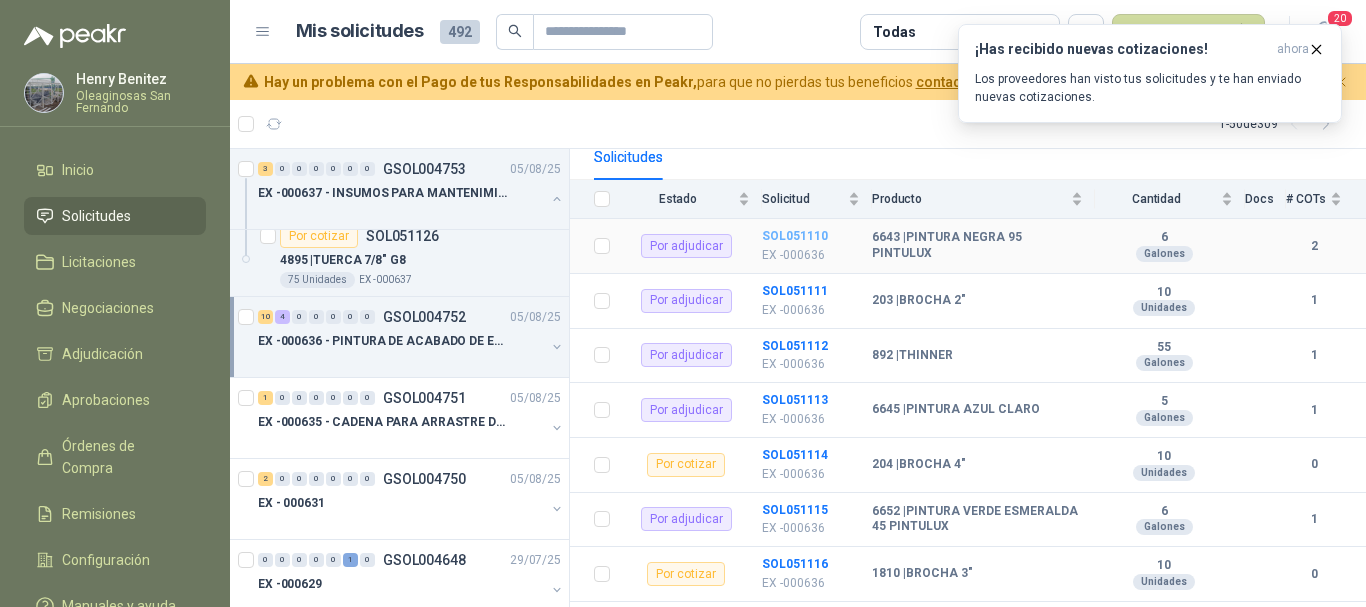 click on "SOL051110" at bounding box center (795, 236) 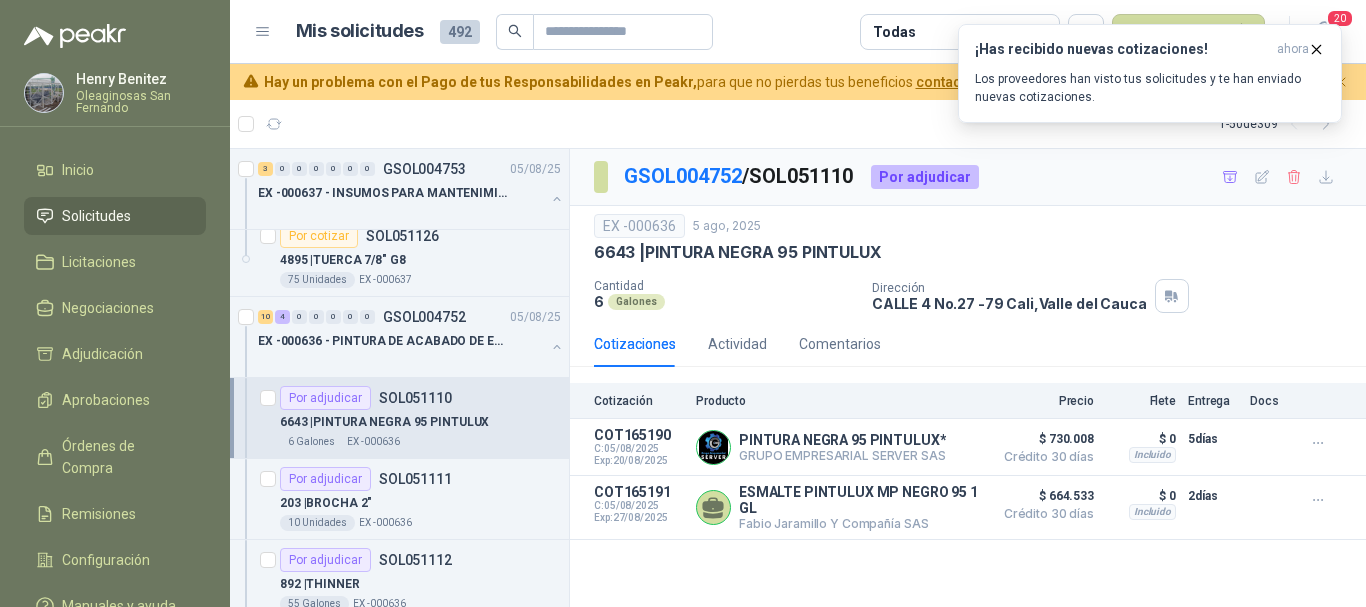 click on "1 - 50  de  309" at bounding box center (798, 124) 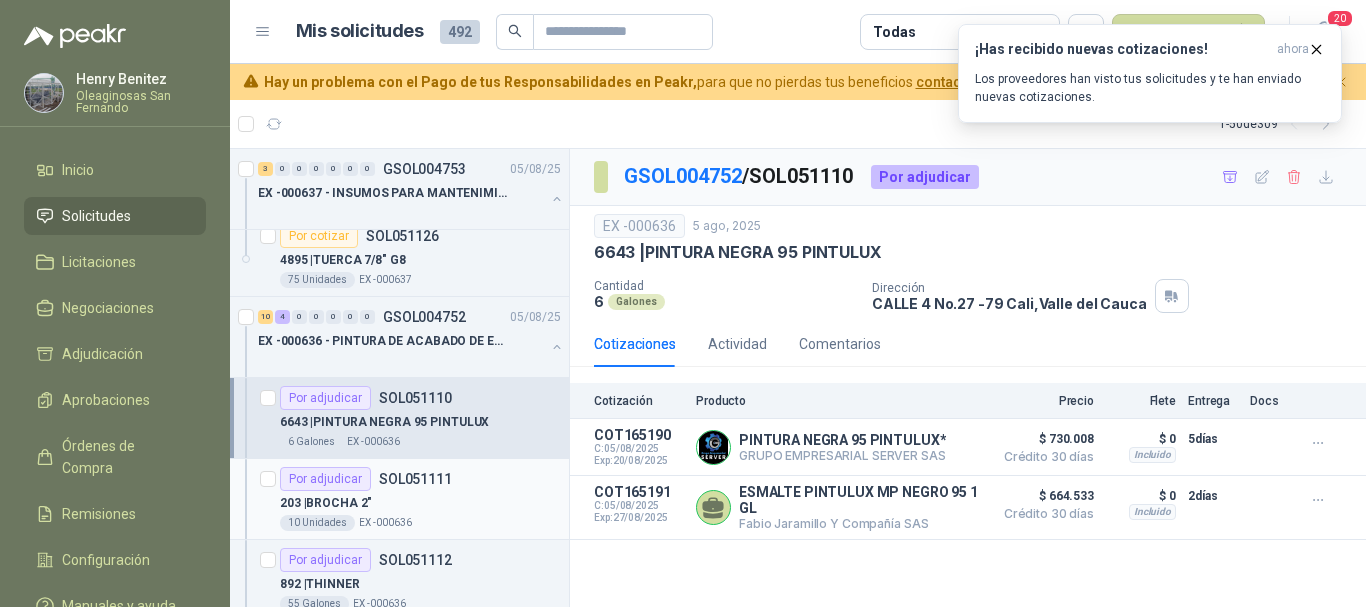click on "203 |  BROCHA 2"" at bounding box center (420, 503) 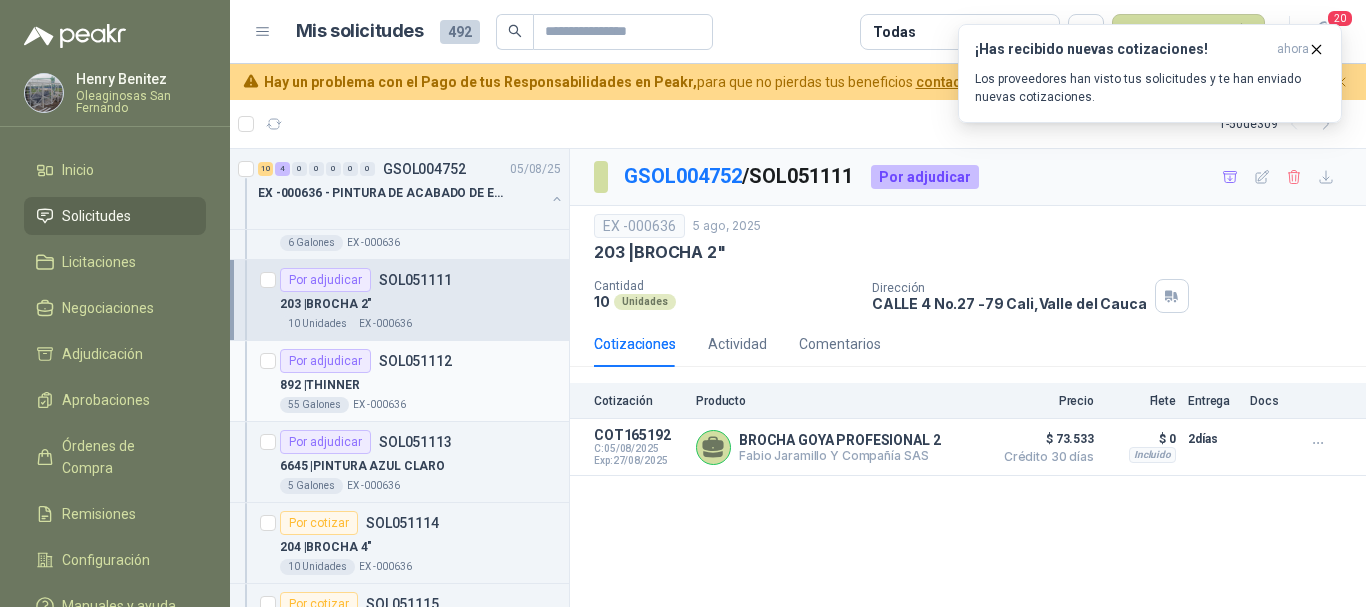 scroll, scrollTop: 700, scrollLeft: 0, axis: vertical 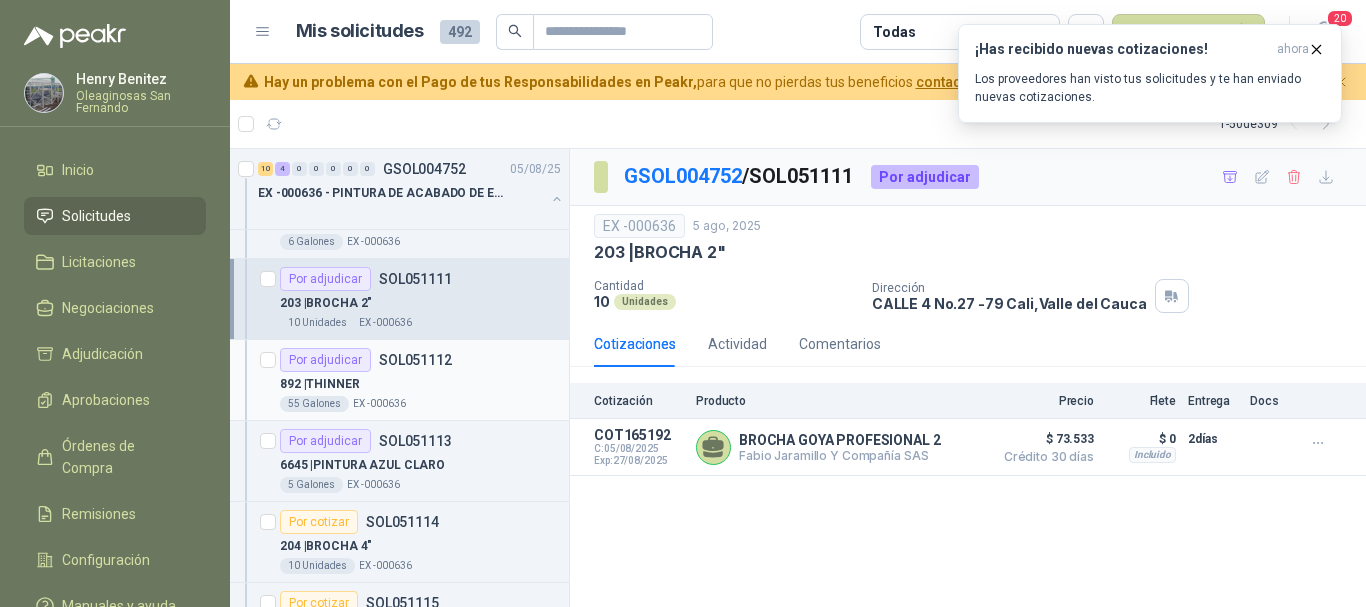 click on "892 |  THINNER" at bounding box center [420, 384] 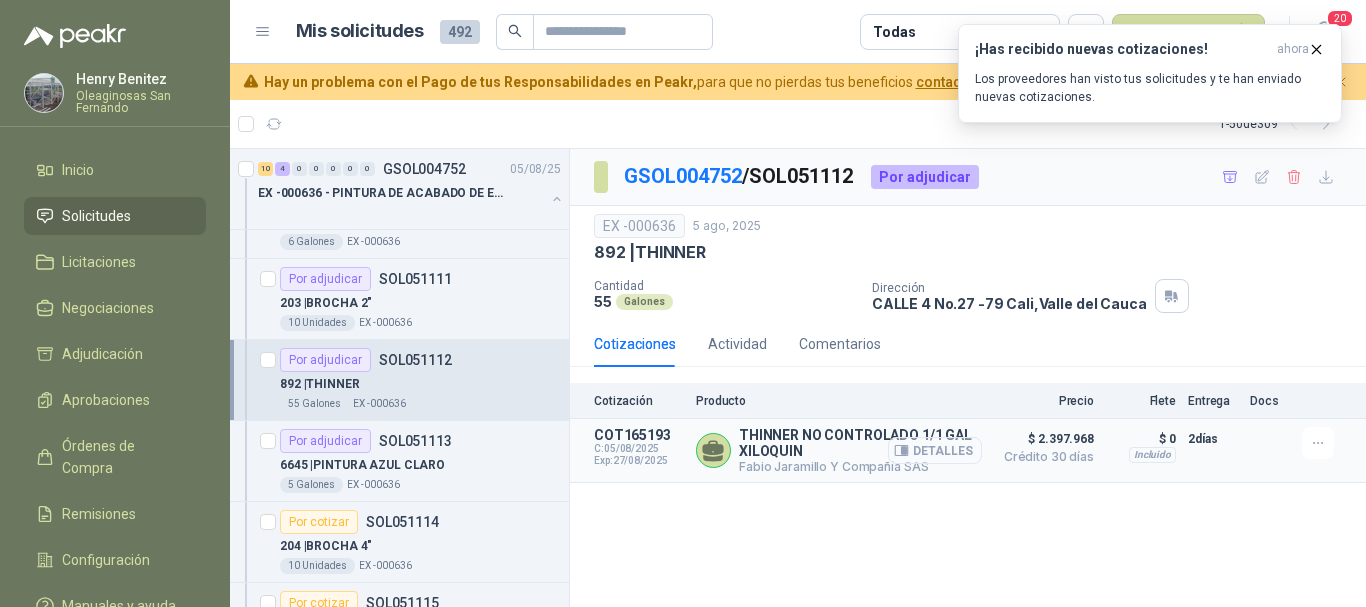 click on "Detalles" at bounding box center (935, 450) 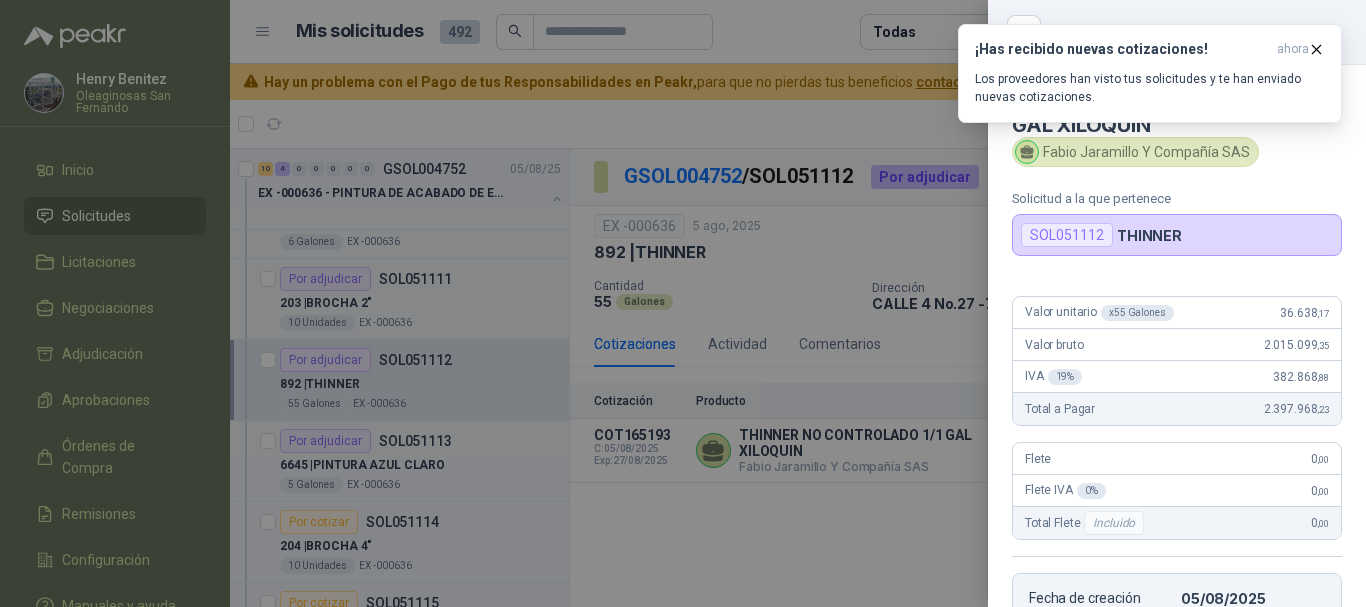 click at bounding box center (683, 303) 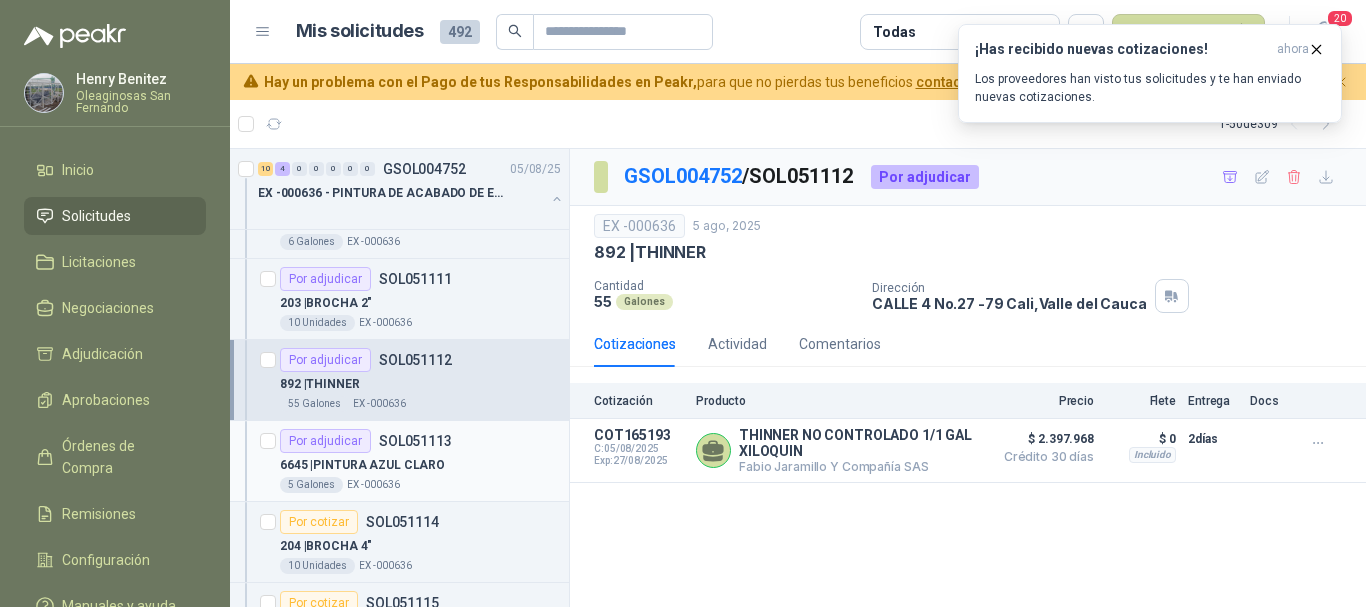 scroll, scrollTop: 800, scrollLeft: 0, axis: vertical 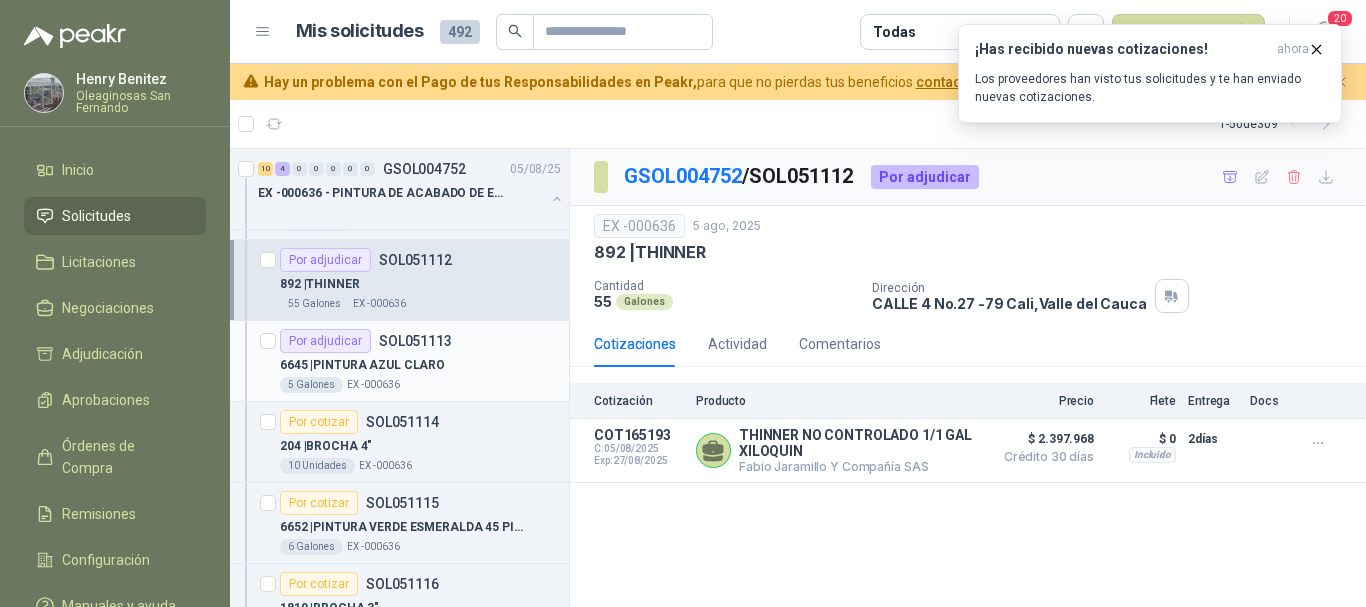click on "6645 |  PINTURA AZUL CLARO" at bounding box center [420, 365] 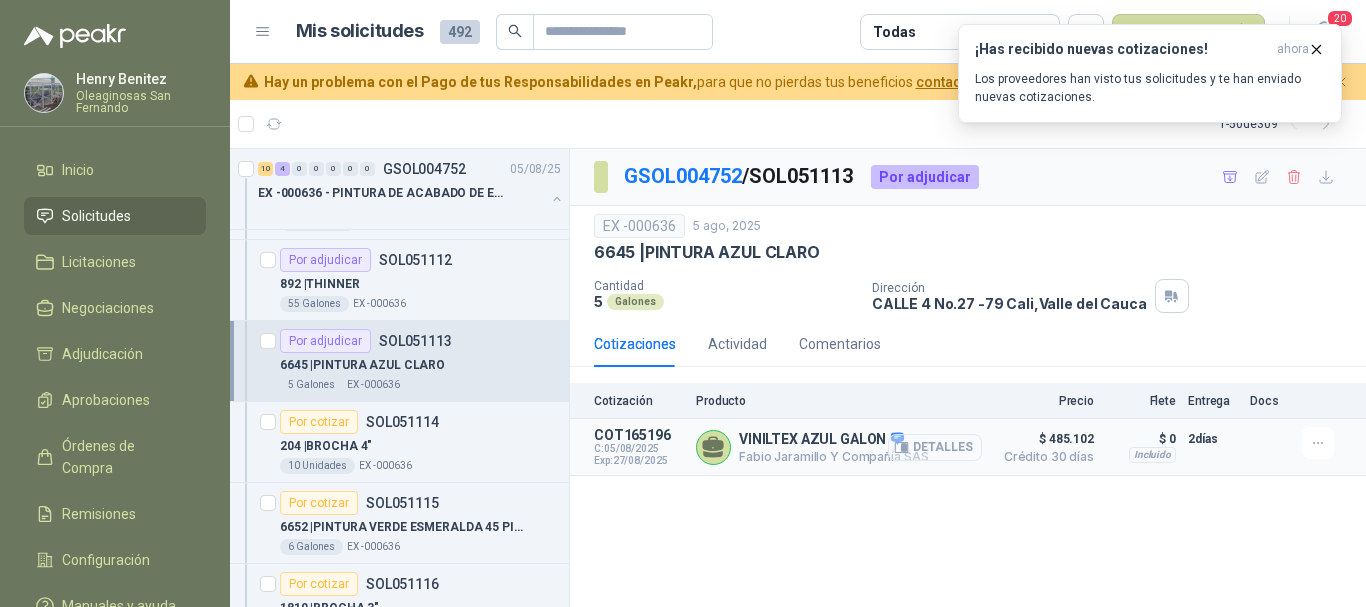 click on "Detalles" at bounding box center [935, 447] 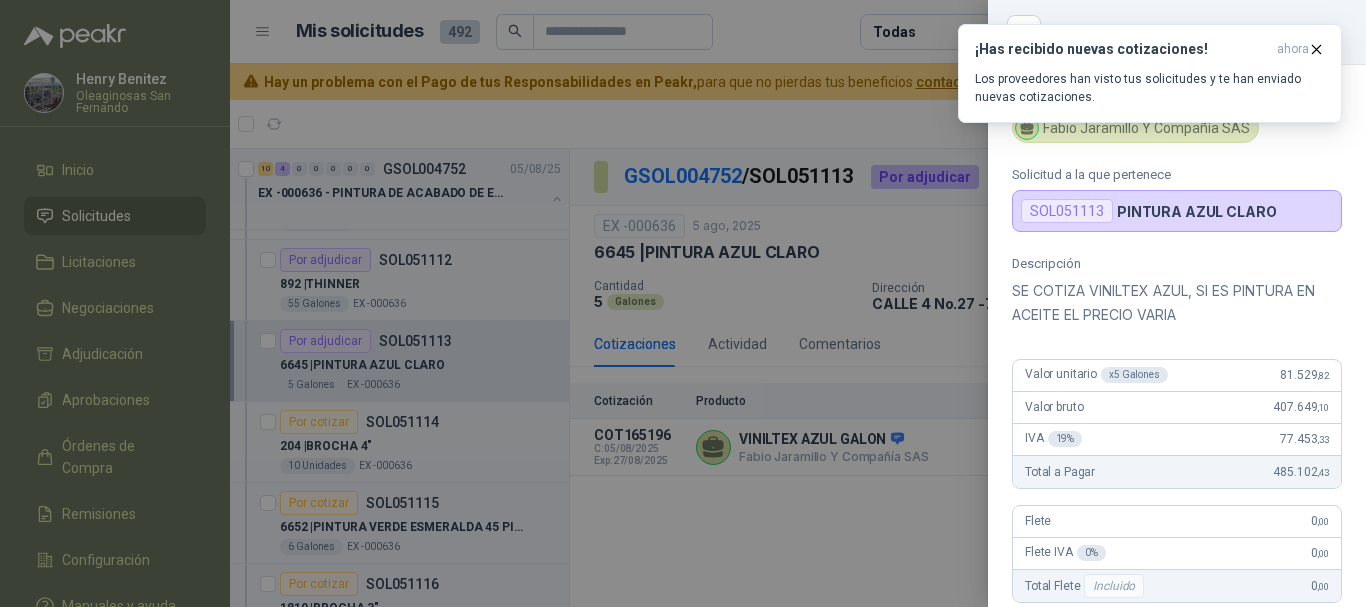 click at bounding box center (683, 303) 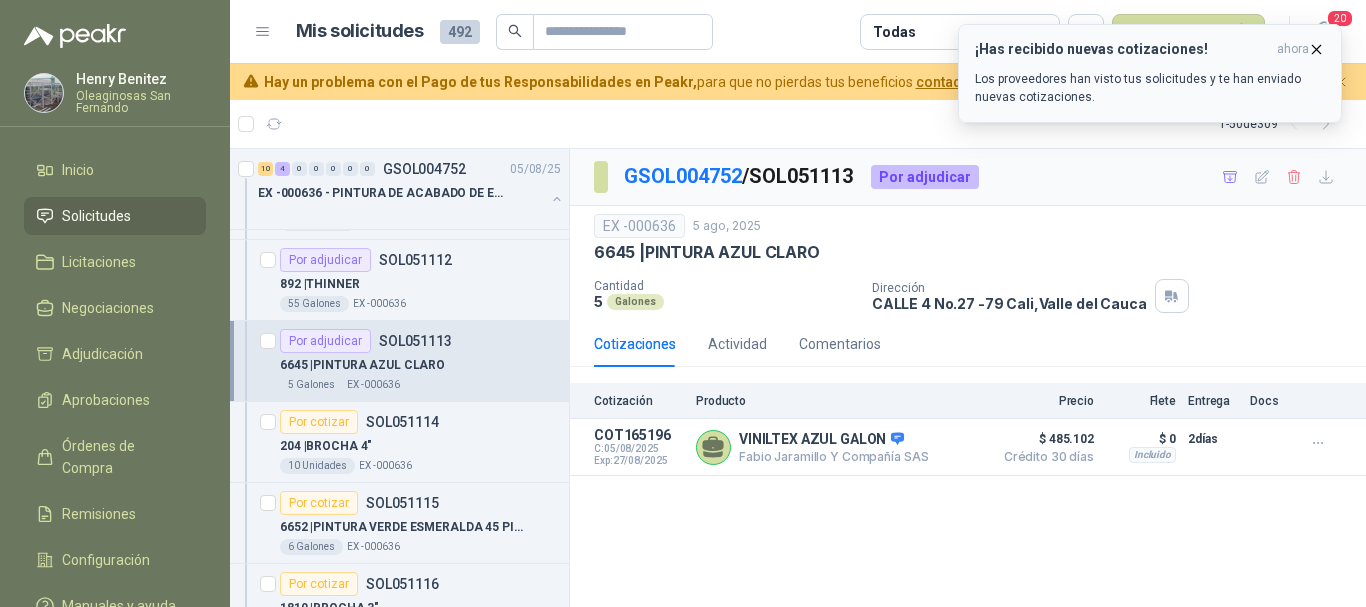 click 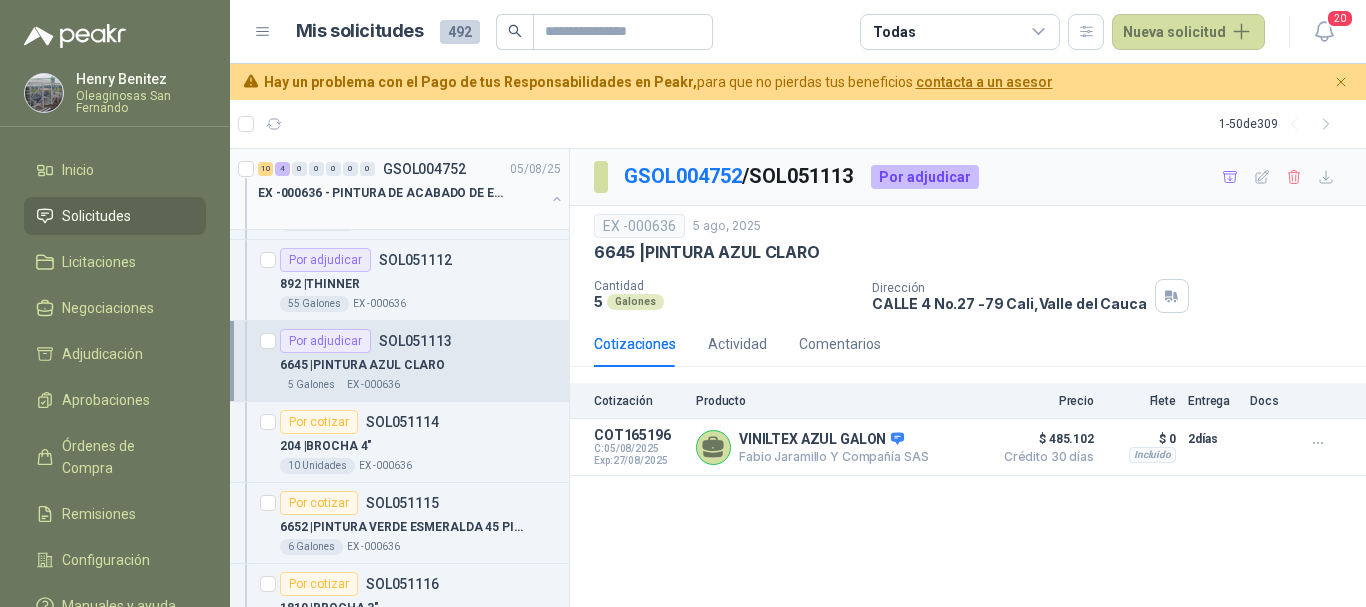 click at bounding box center (401, 213) 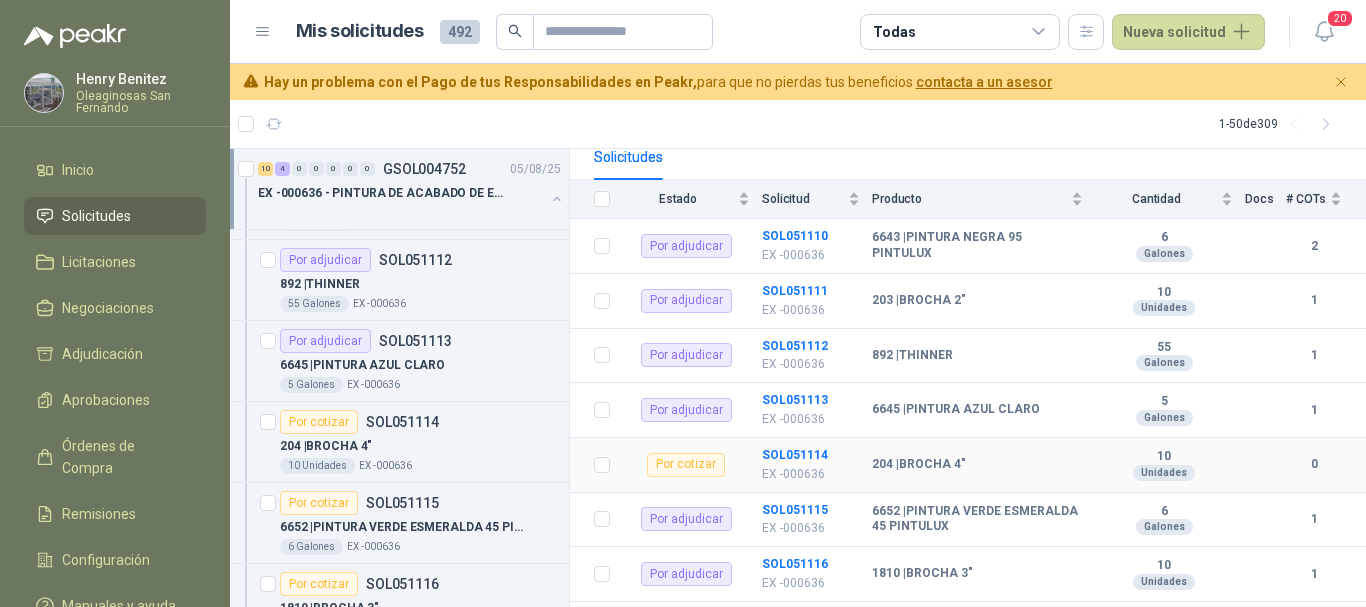 scroll, scrollTop: 300, scrollLeft: 0, axis: vertical 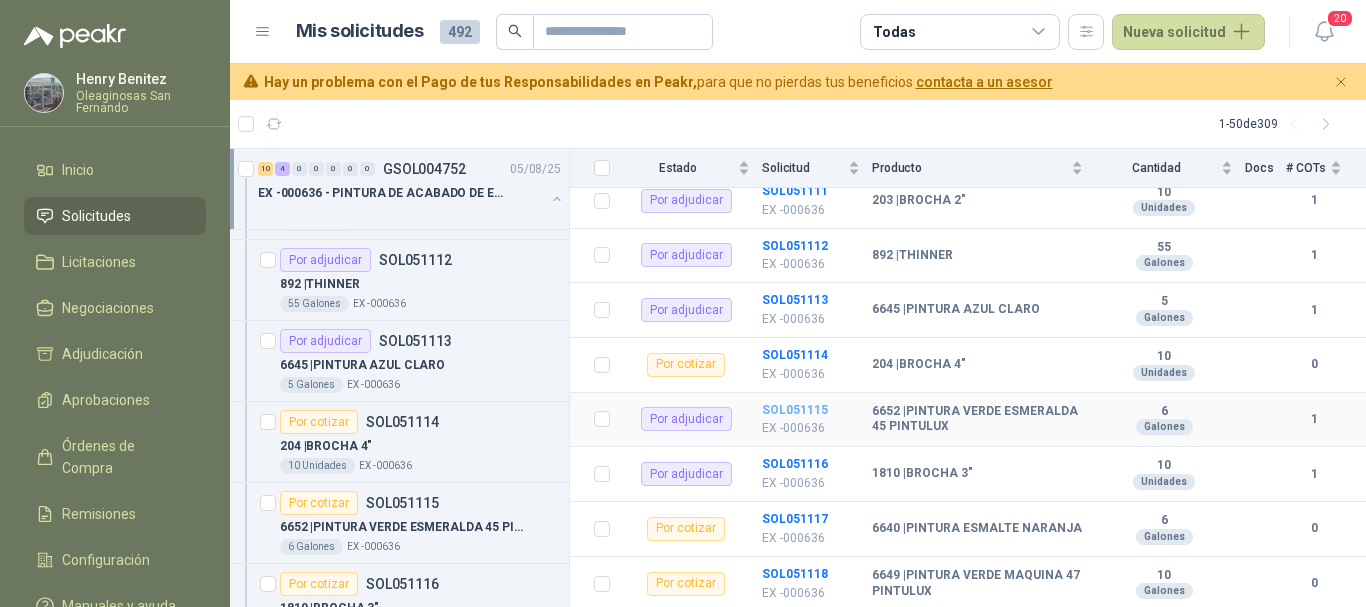 click on "SOL051115" at bounding box center (795, 410) 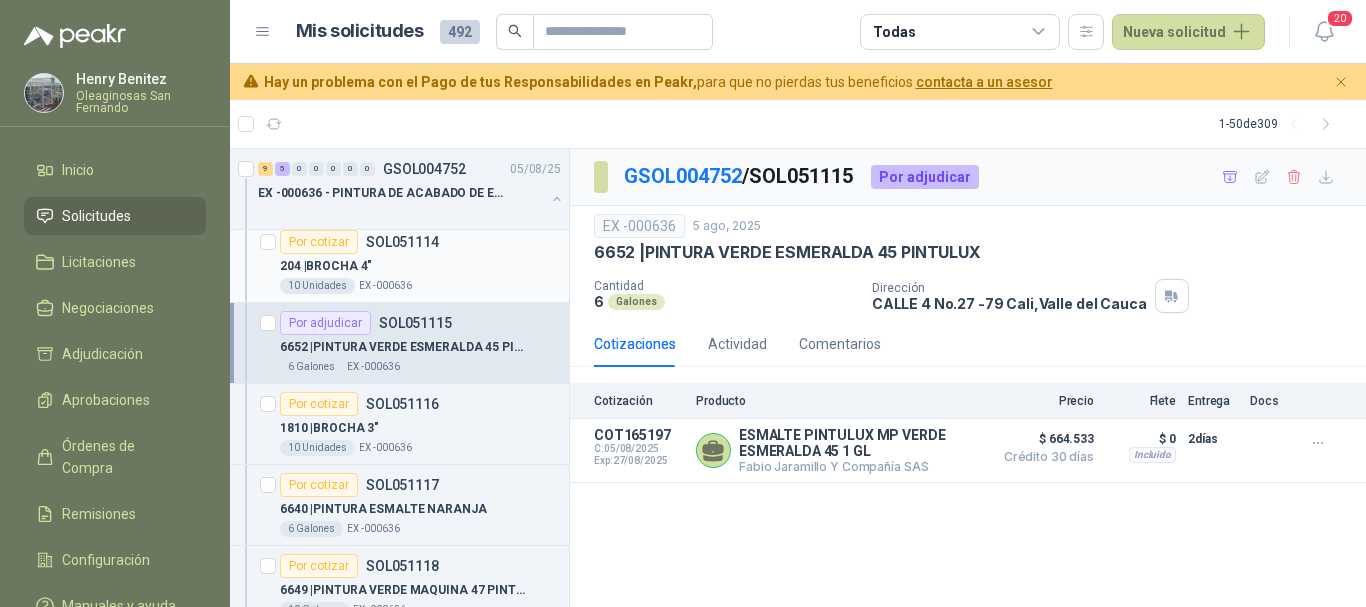 scroll, scrollTop: 1000, scrollLeft: 0, axis: vertical 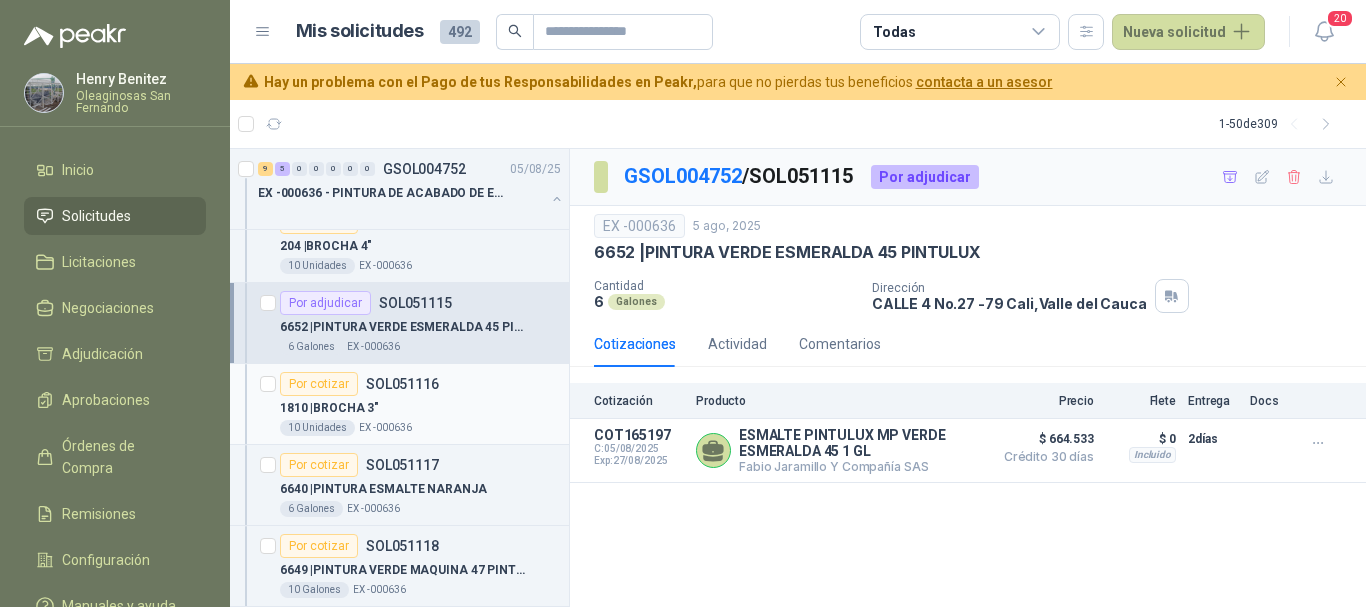 click on "1810 |  BROCHA 3"" at bounding box center [420, 408] 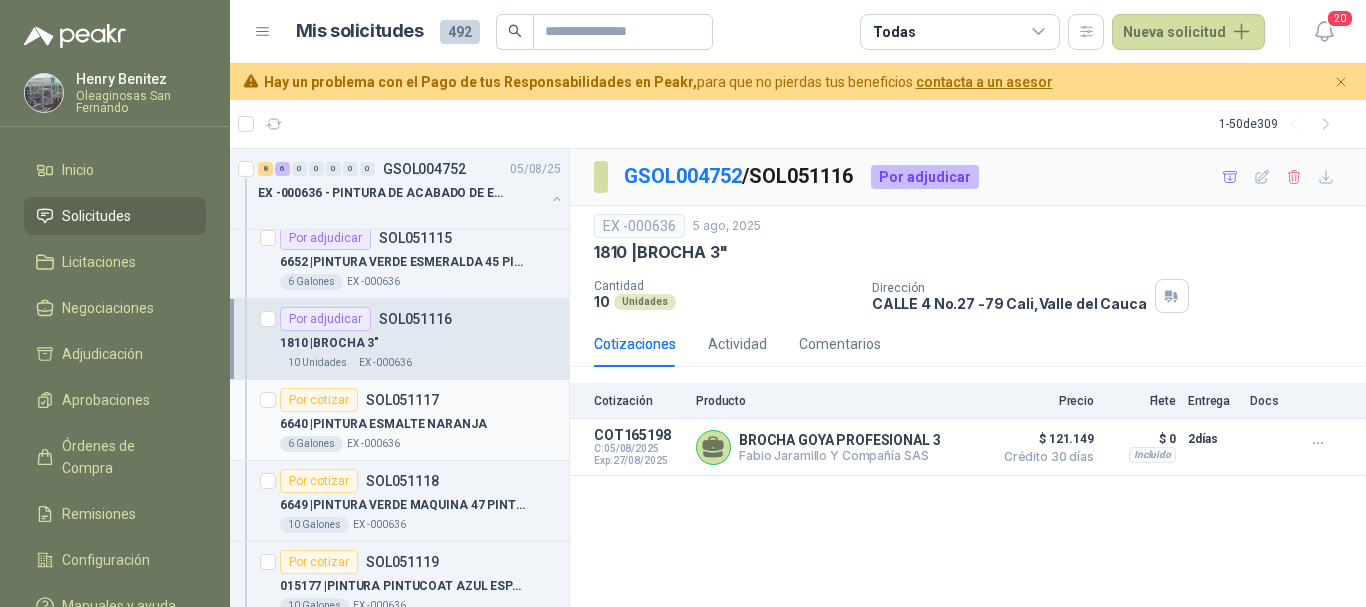 scroll, scrollTop: 1100, scrollLeft: 0, axis: vertical 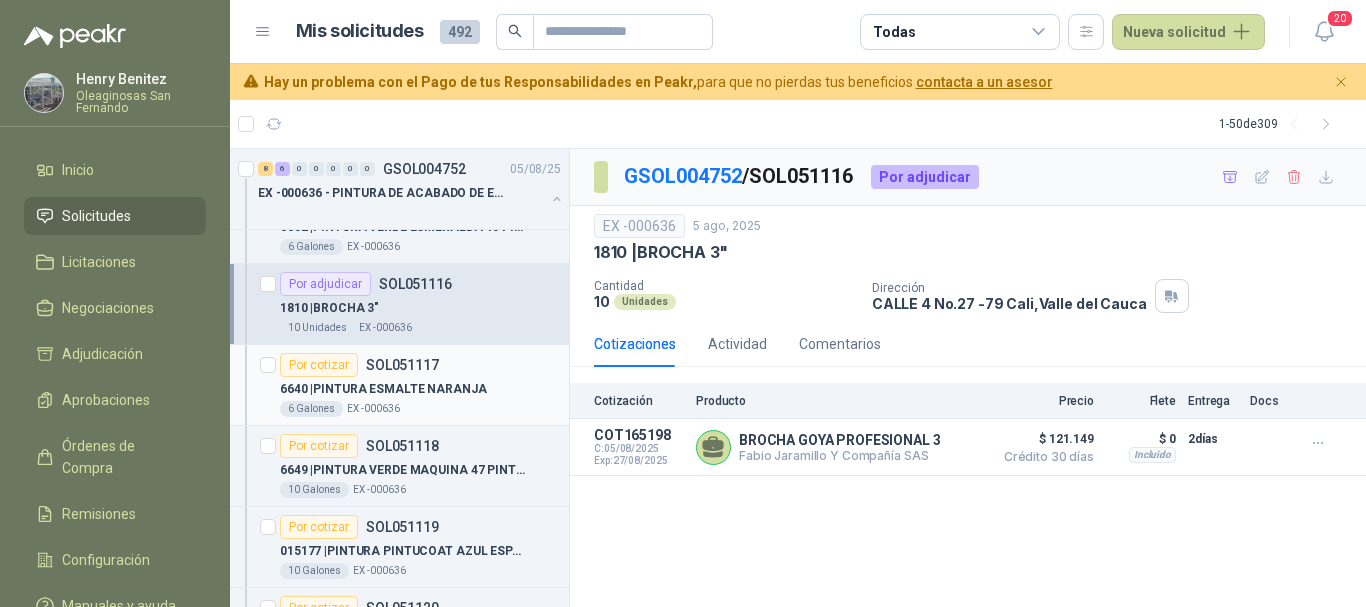 click on "6640 |  PINTURA ESMALTE NARANJA" at bounding box center [420, 389] 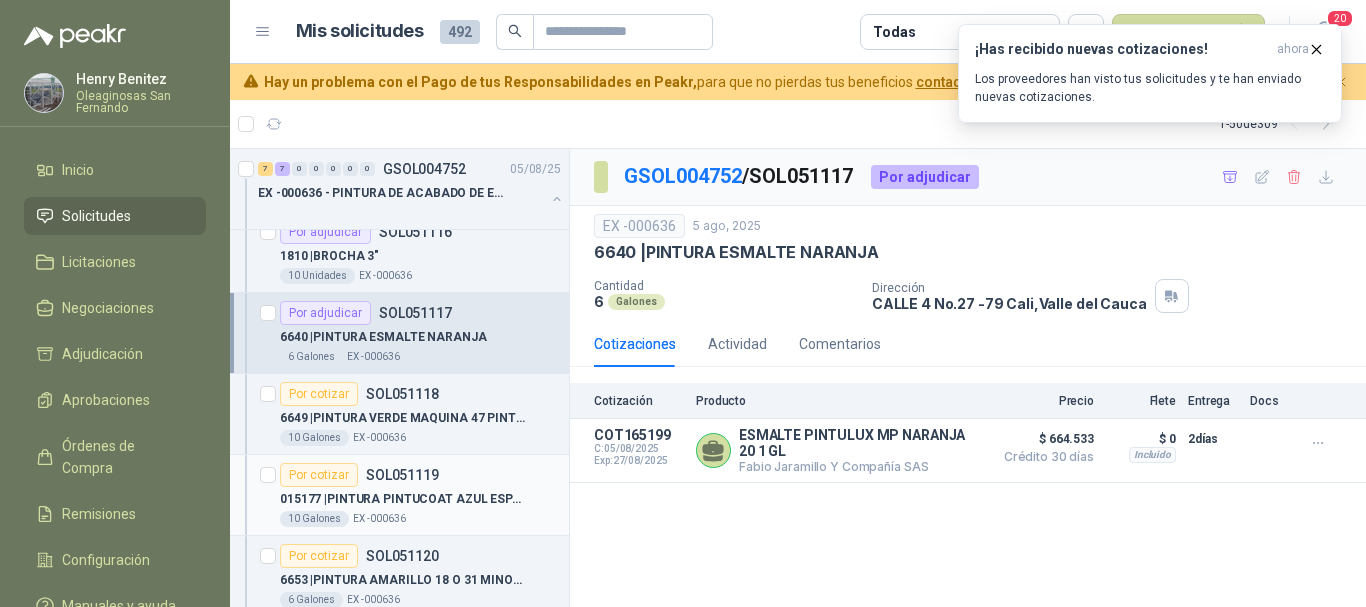 scroll, scrollTop: 1200, scrollLeft: 0, axis: vertical 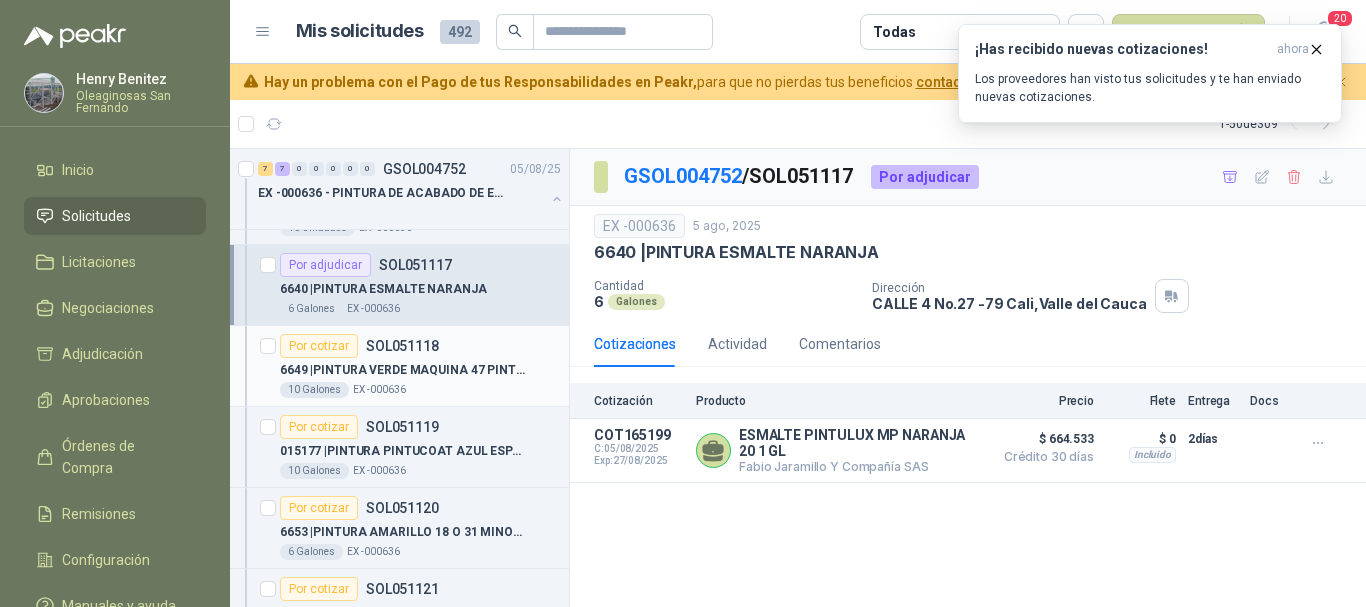 click on "10   Galones EX -000636" at bounding box center (420, 390) 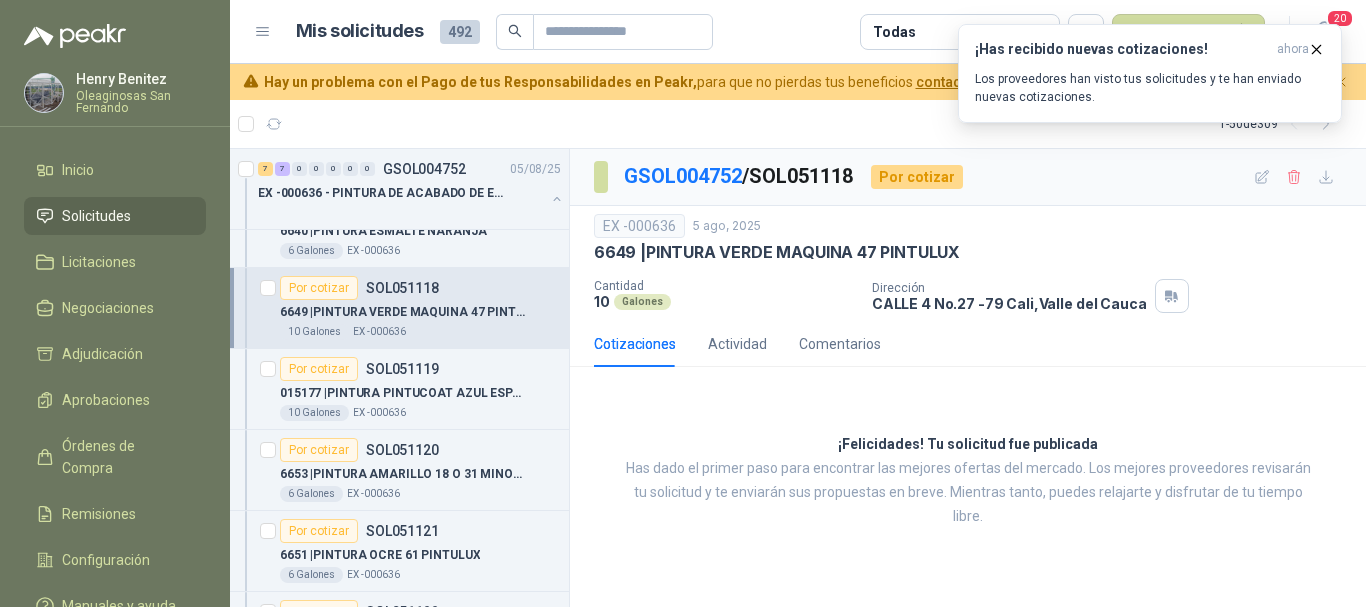 scroll, scrollTop: 1300, scrollLeft: 0, axis: vertical 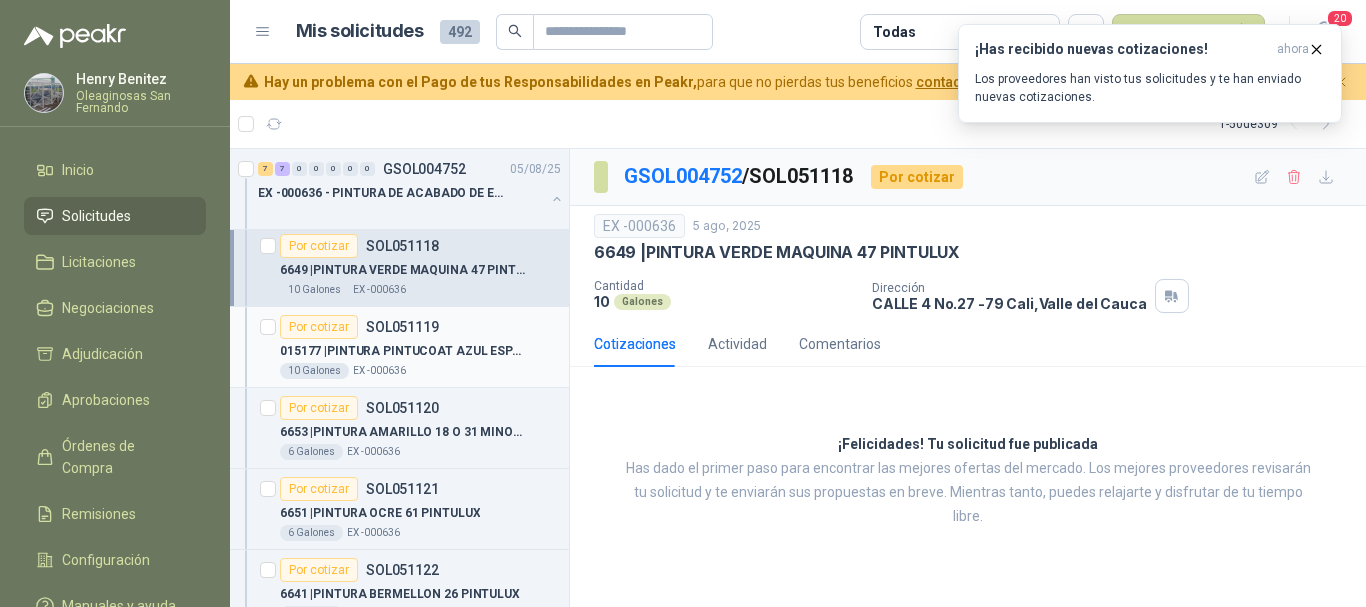 click on "10   Galones EX -000636" at bounding box center (420, 371) 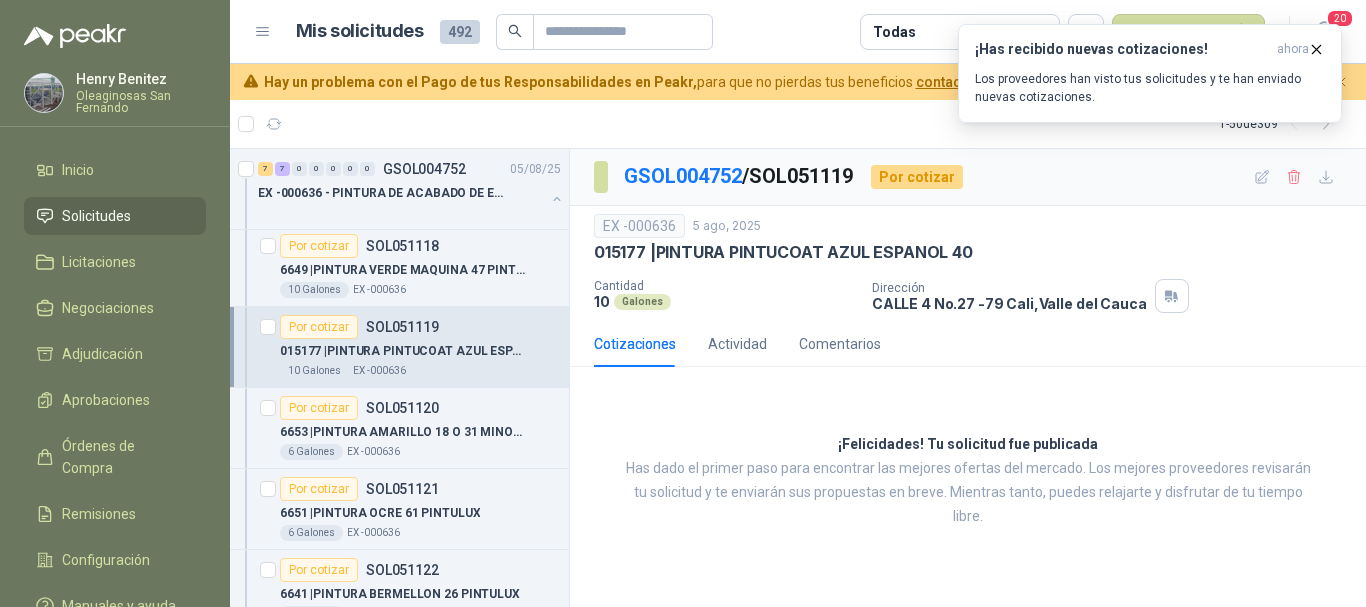 scroll, scrollTop: 1400, scrollLeft: 0, axis: vertical 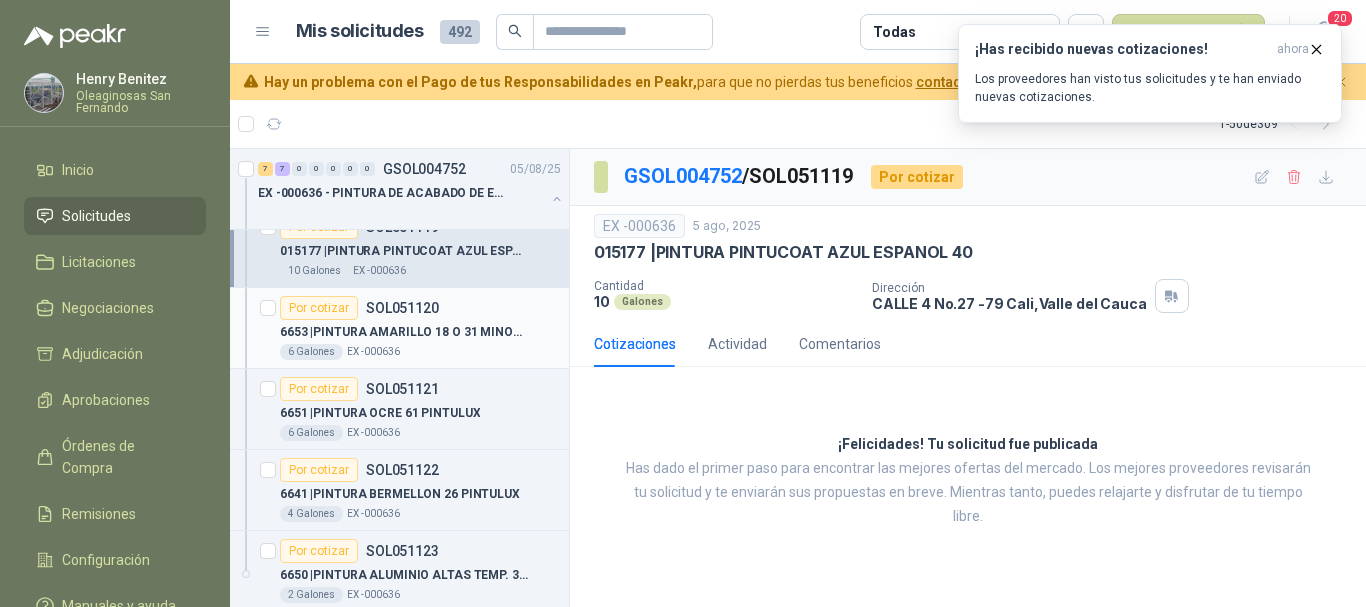 click on "6653 |  PINTURA AMARILLO 18 O 31 MINOBRAS PINTUL" at bounding box center [404, 332] 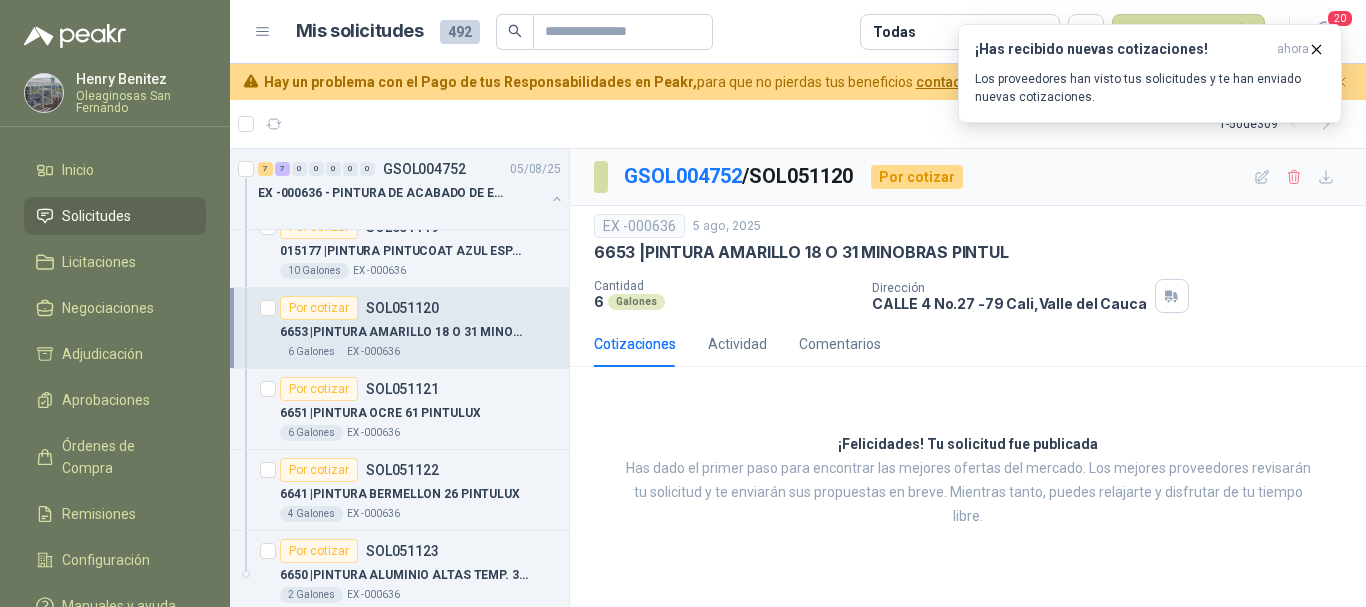 scroll, scrollTop: 1500, scrollLeft: 0, axis: vertical 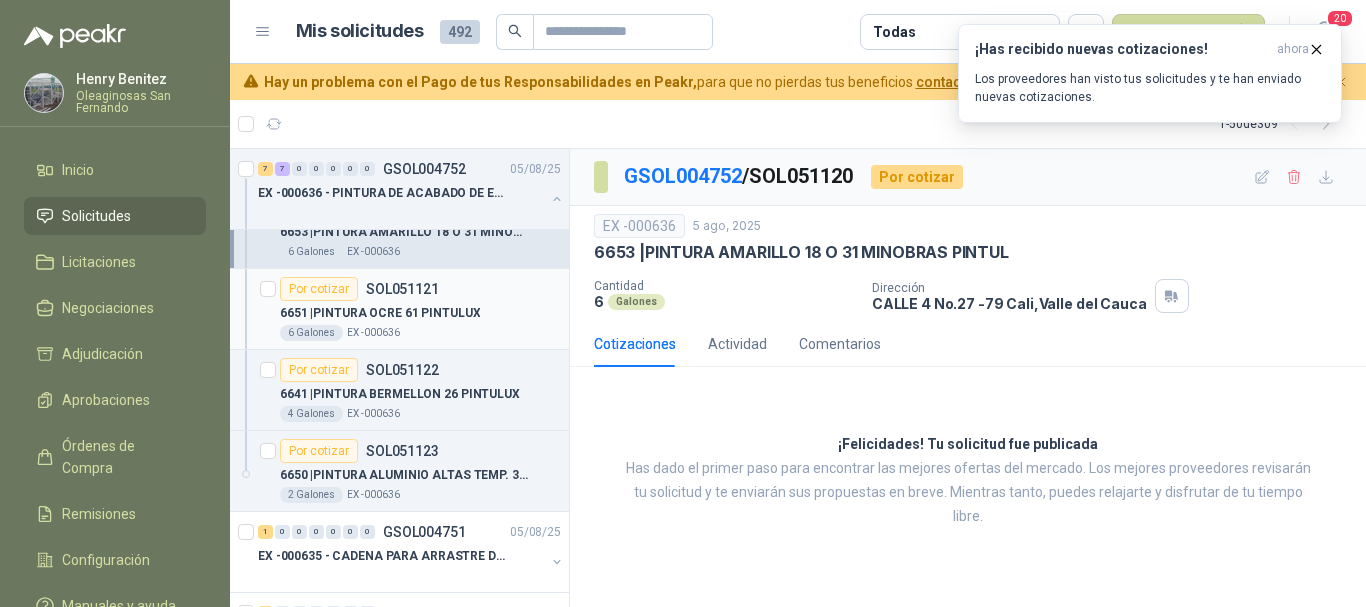 click on "6651 |  PINTURA OCRE 61 PINTULUX" at bounding box center (420, 313) 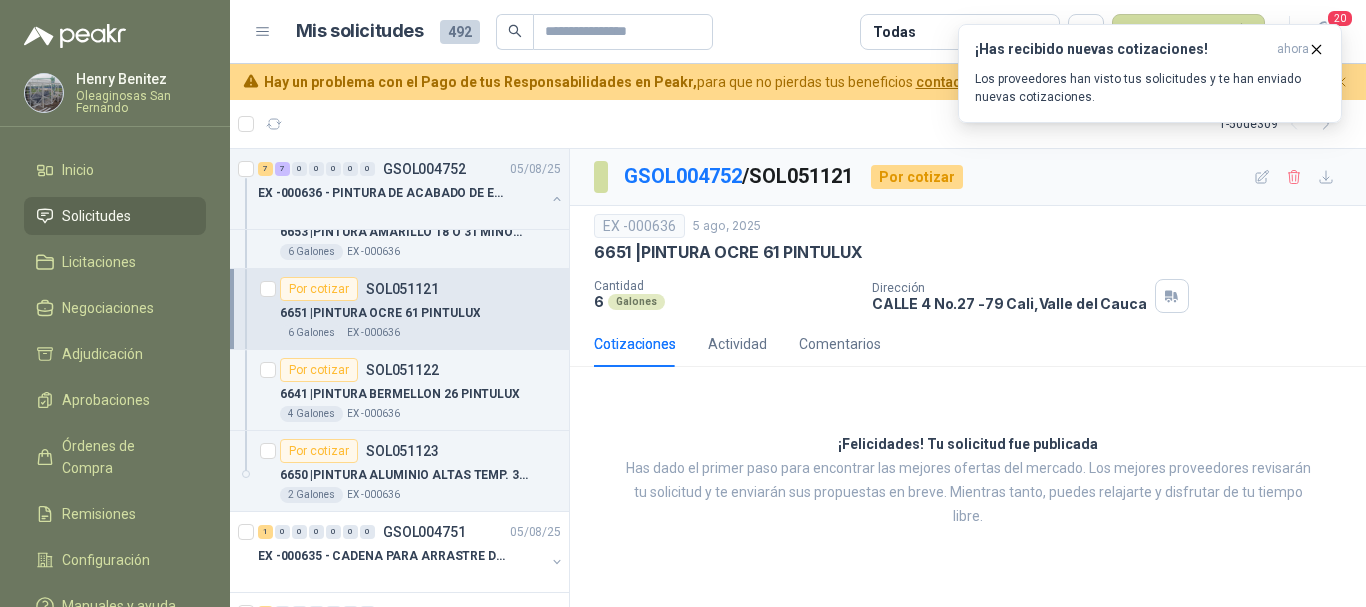 scroll, scrollTop: 1600, scrollLeft: 0, axis: vertical 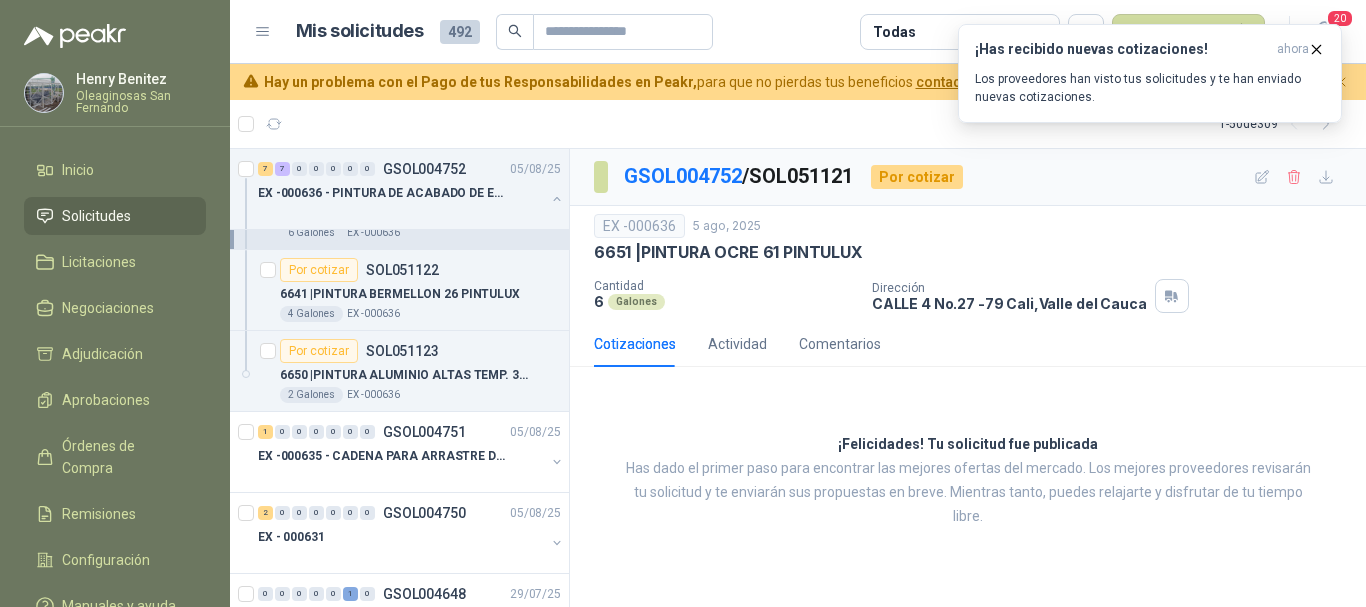 click on "4   Galones EX -000636" at bounding box center (420, 314) 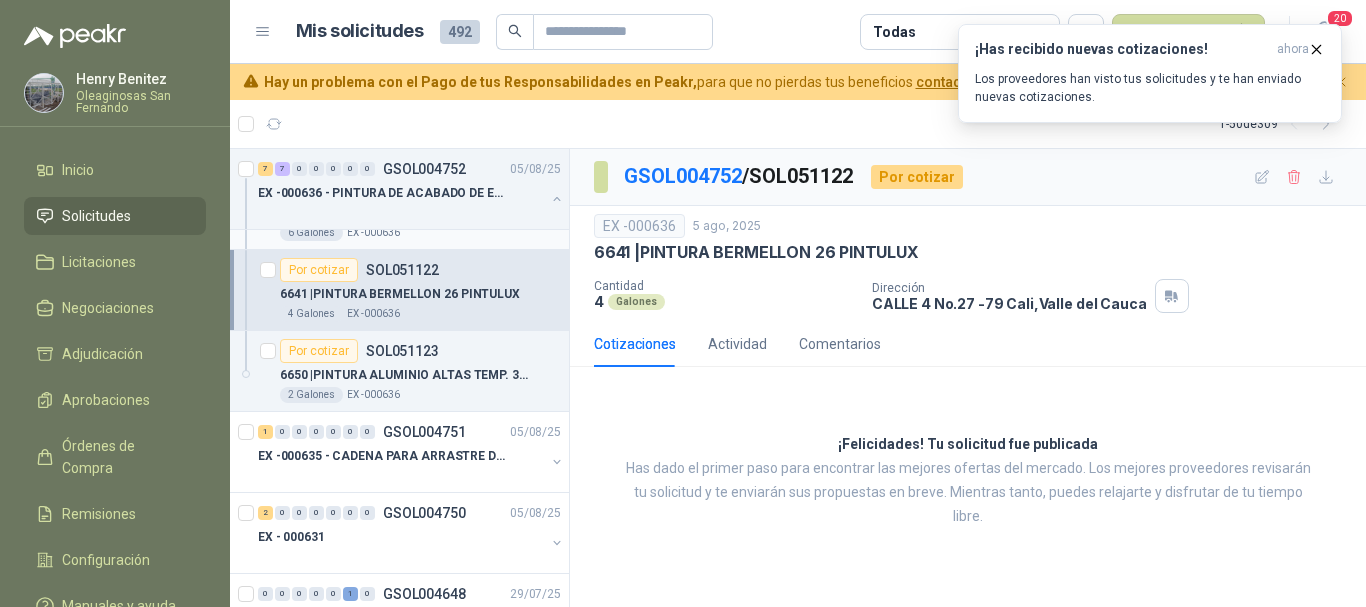 scroll, scrollTop: 1700, scrollLeft: 0, axis: vertical 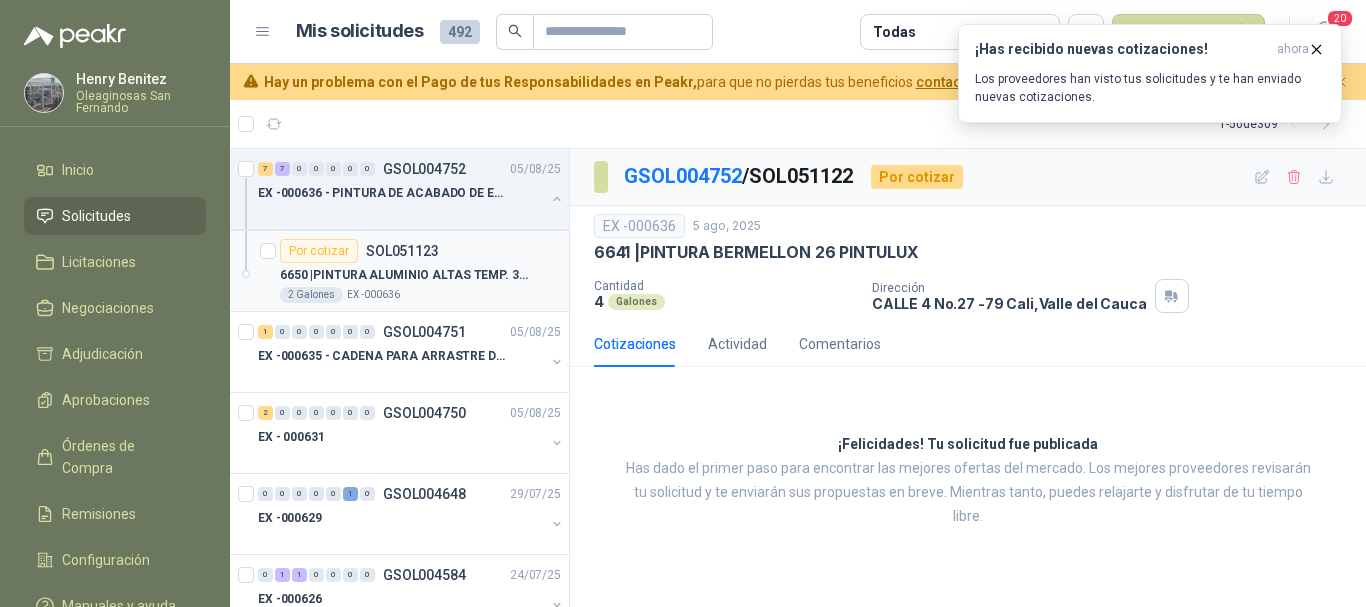 click on "6650 |  PINTURA ALUMINIO ALTAS TEMP. 360 GRS" at bounding box center [404, 275] 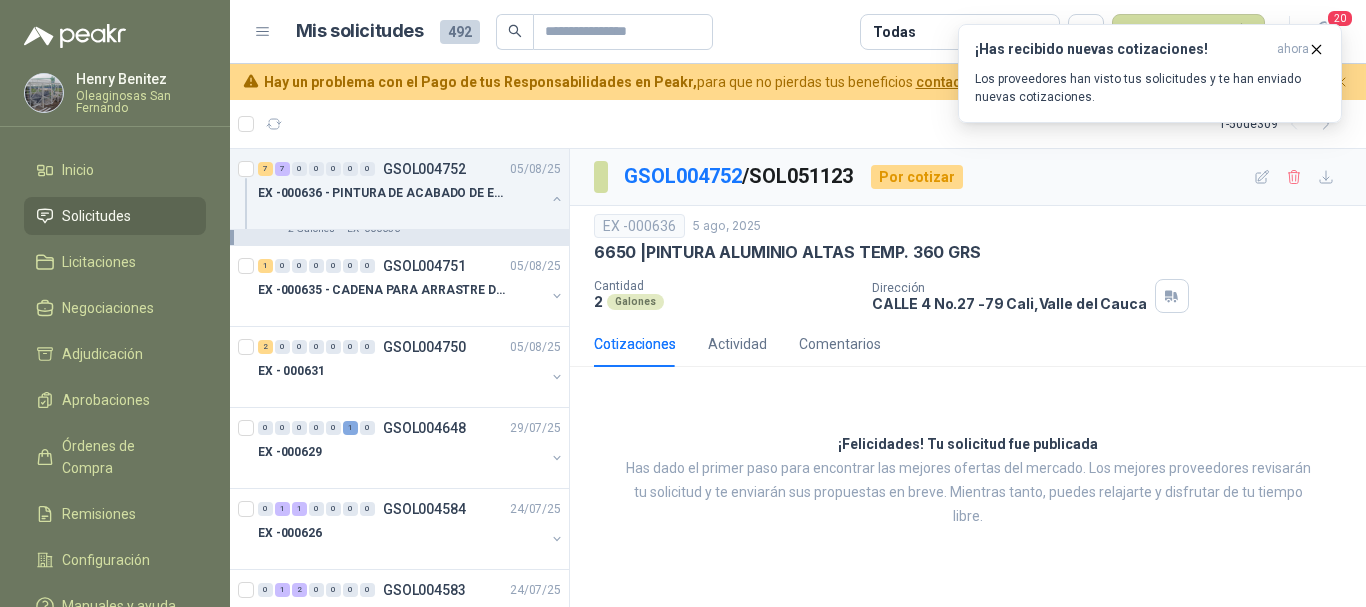scroll, scrollTop: 1800, scrollLeft: 0, axis: vertical 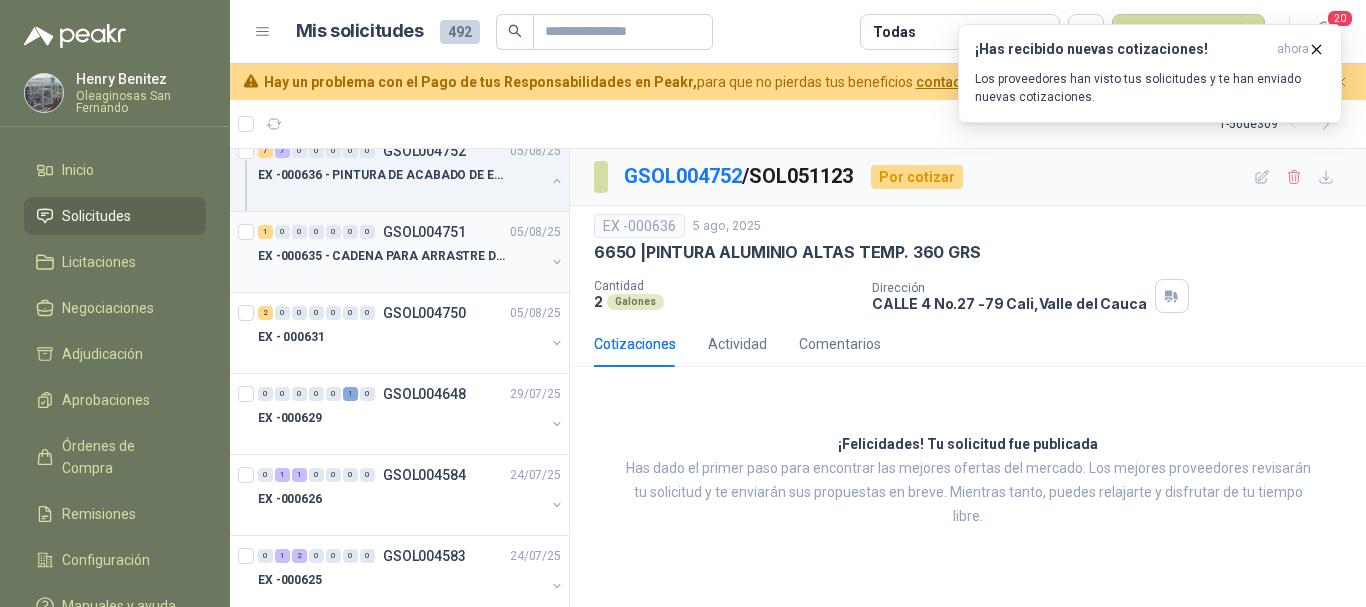 click at bounding box center (401, 276) 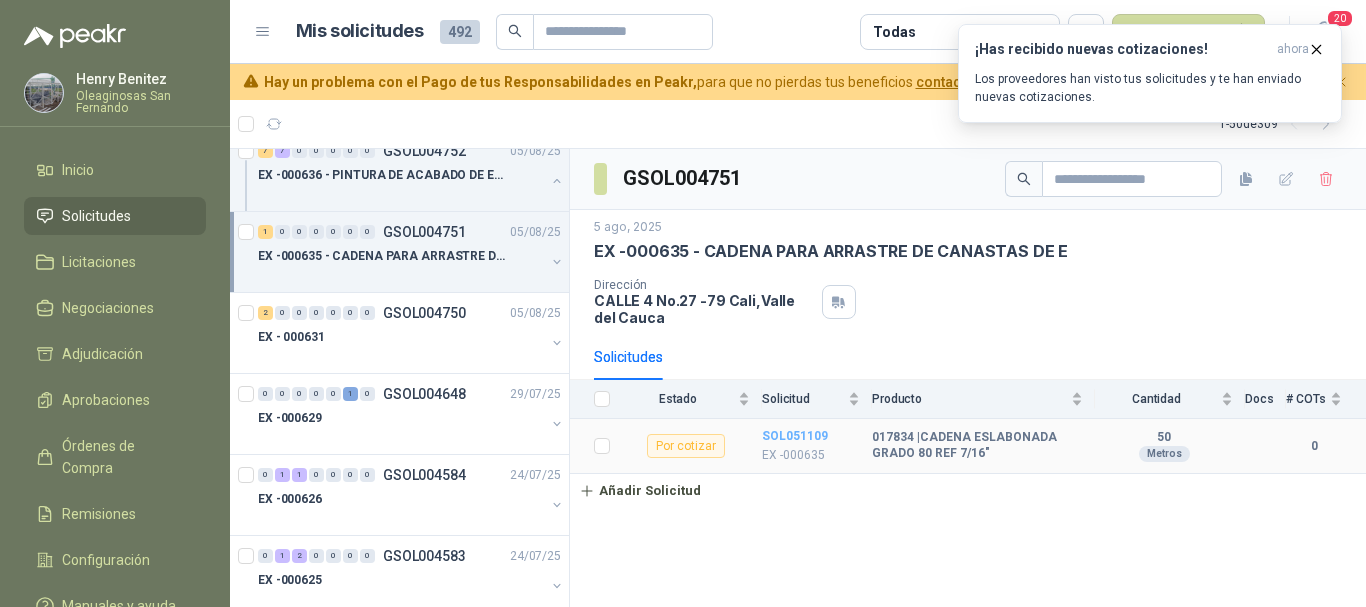 click on "SOL051109" at bounding box center (795, 436) 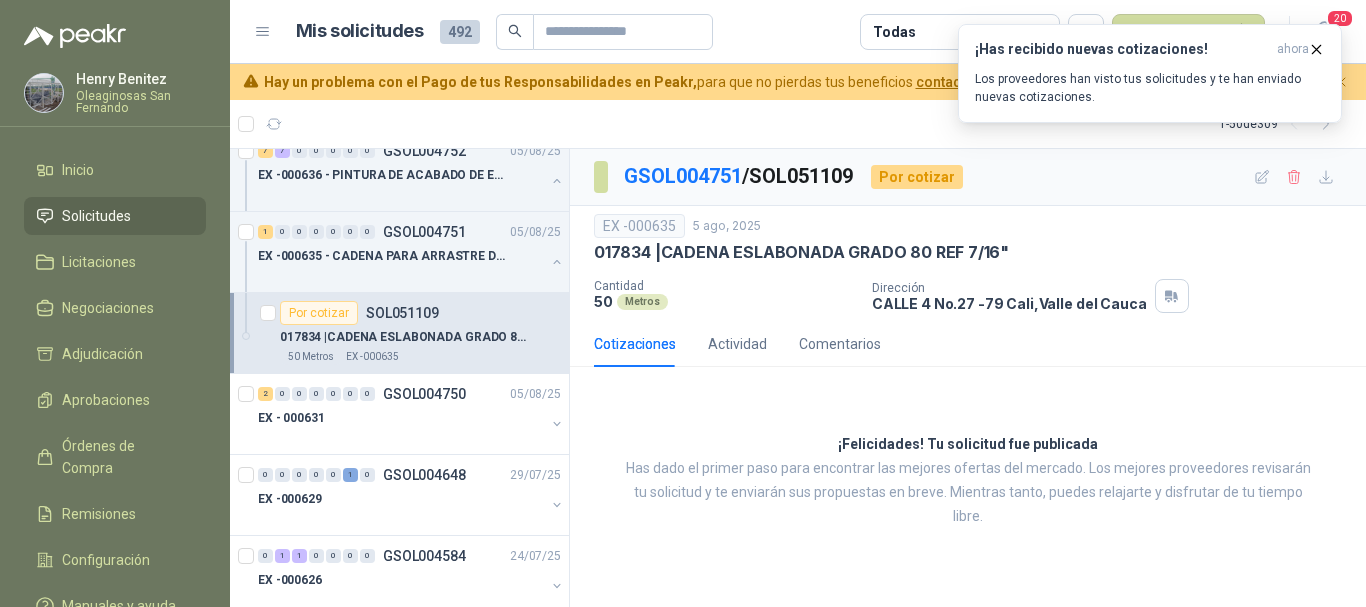 click on "1 - 50  de  309" at bounding box center [798, 124] 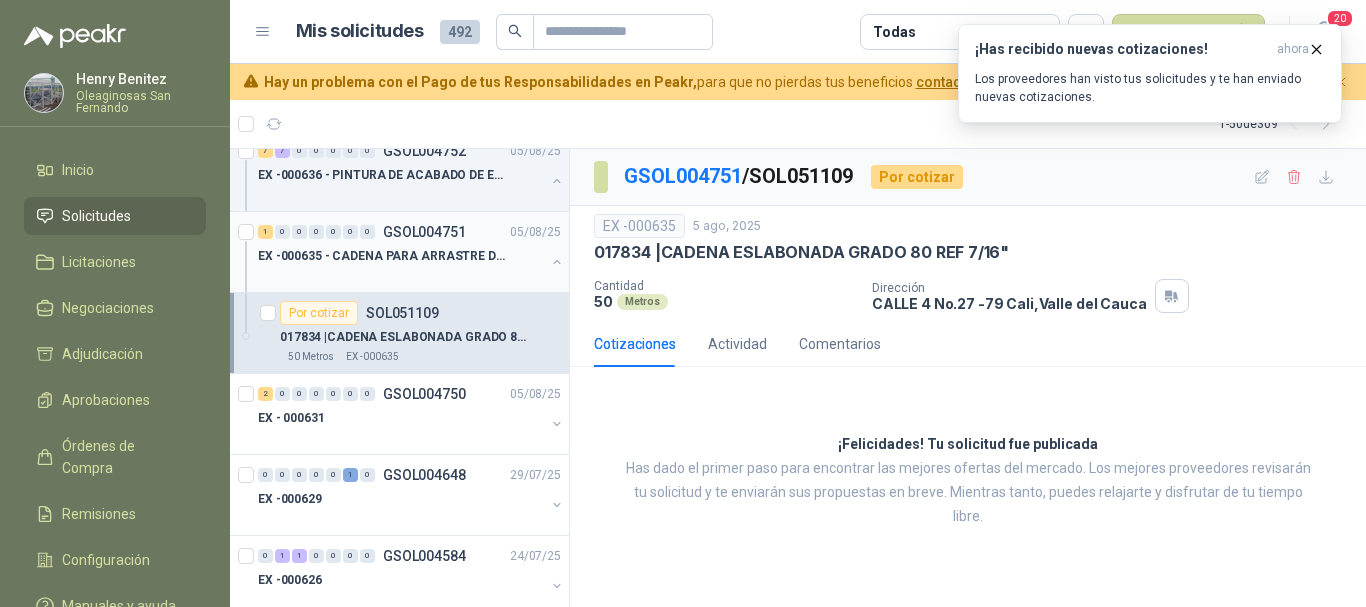 click on "EX -000635 - CADENA PARA ARRASTRE DE CANASTAS DE E" at bounding box center [382, 256] 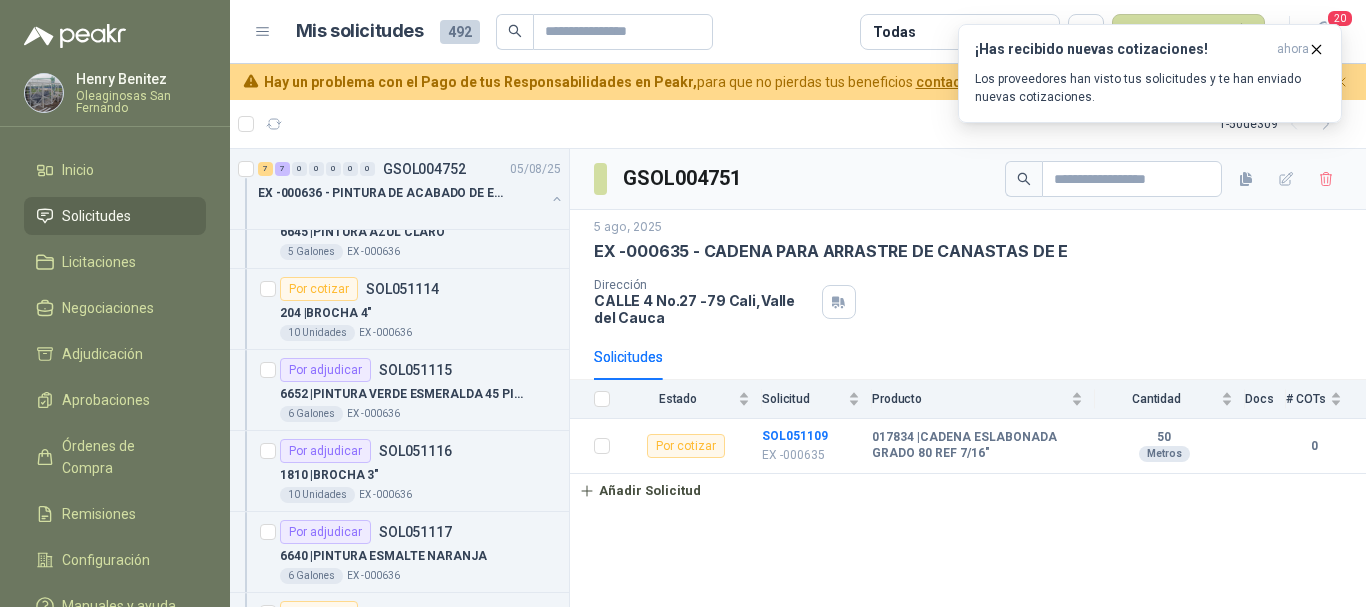scroll, scrollTop: 900, scrollLeft: 0, axis: vertical 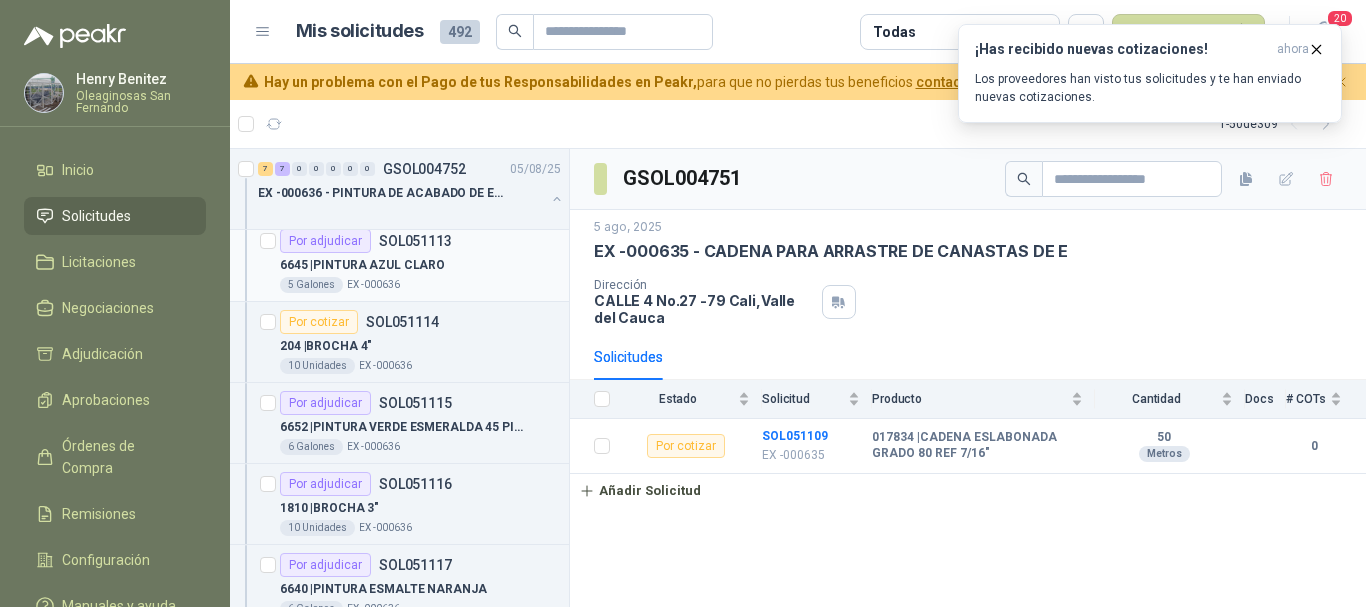 click on "5   Galones EX -000636" at bounding box center [420, 285] 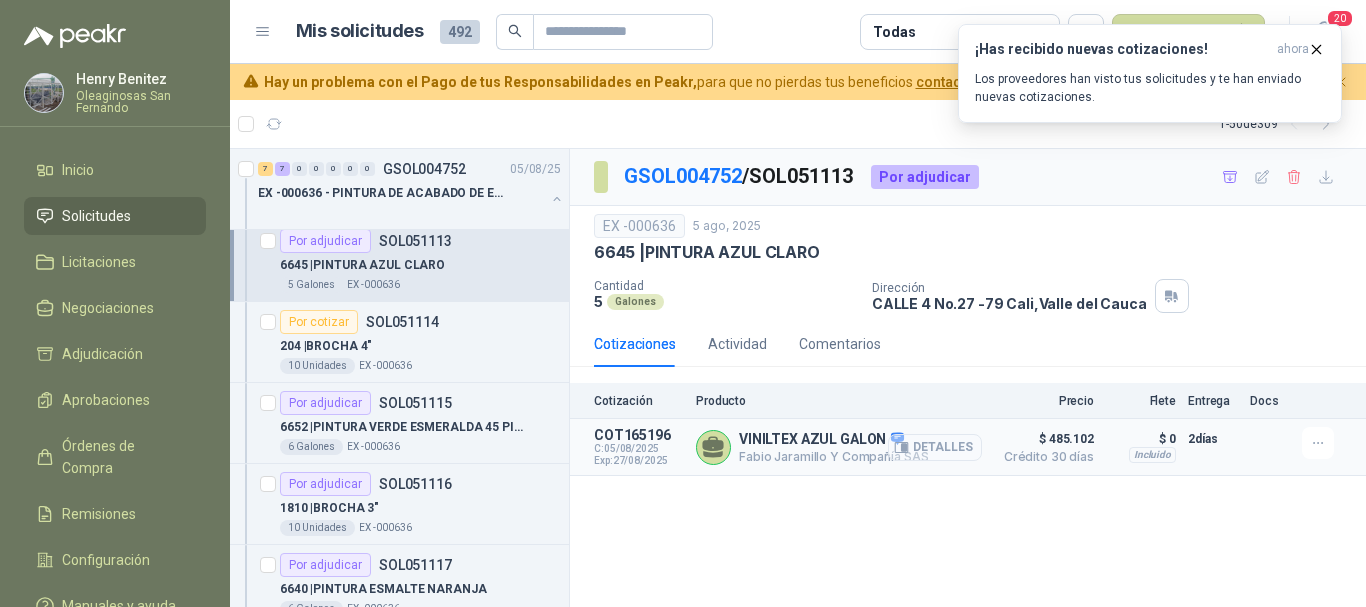 click on "Detalles" at bounding box center (935, 447) 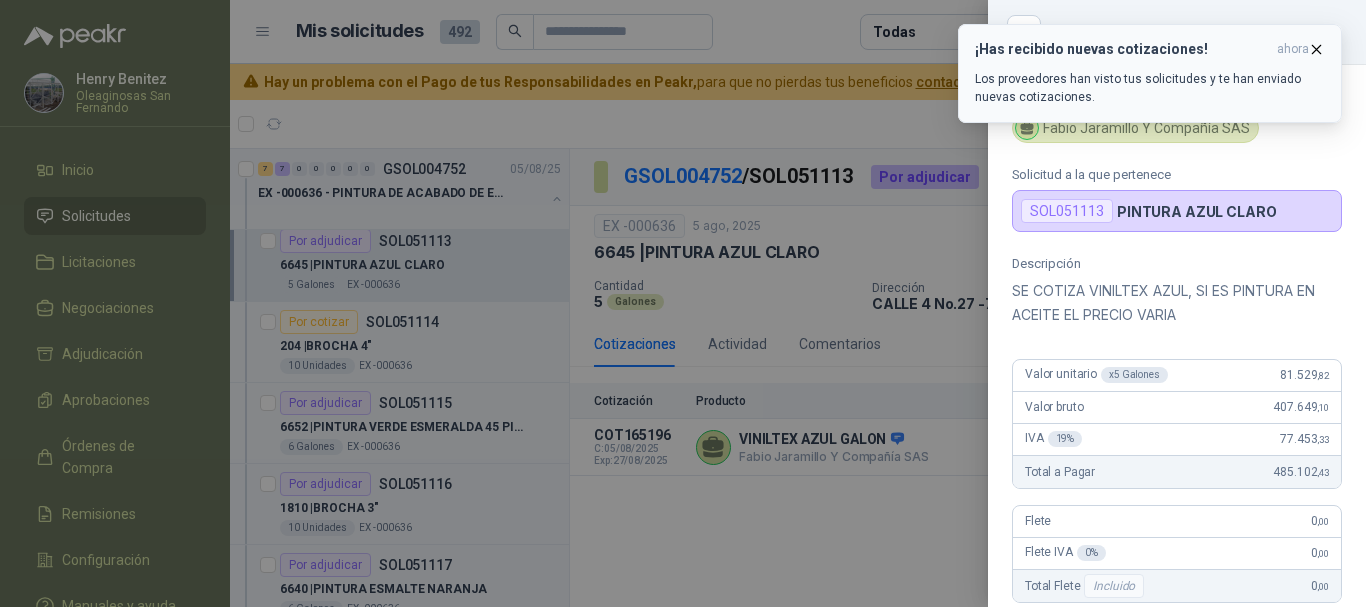 click 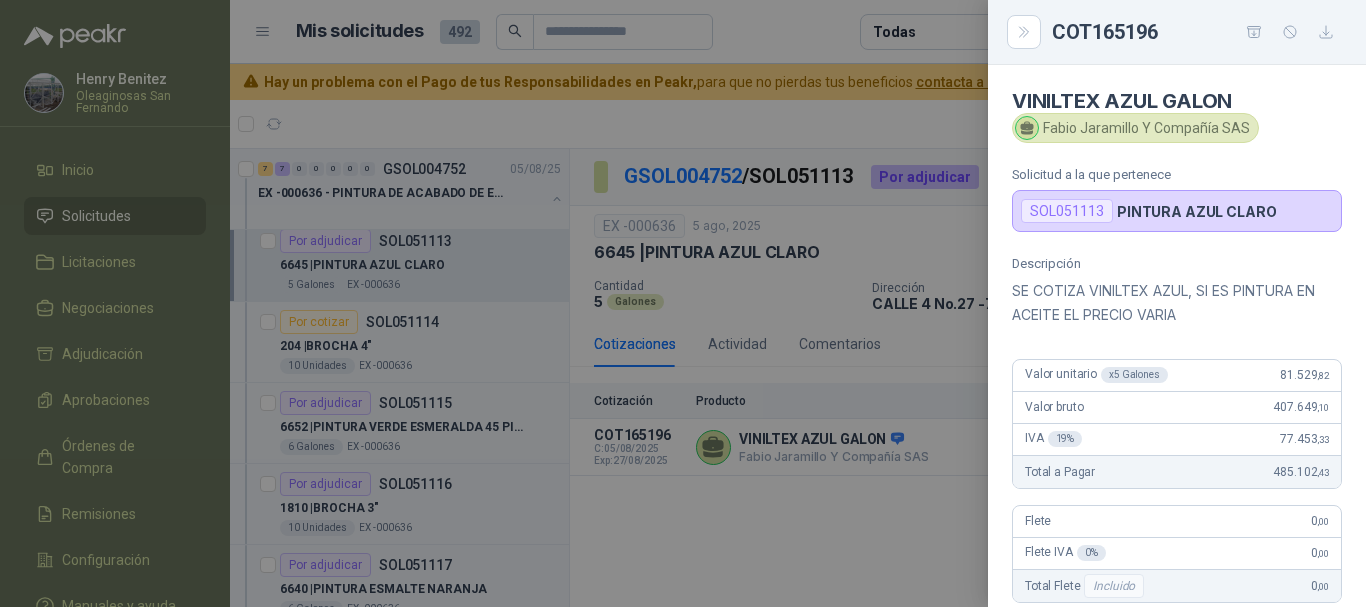 click at bounding box center (683, 303) 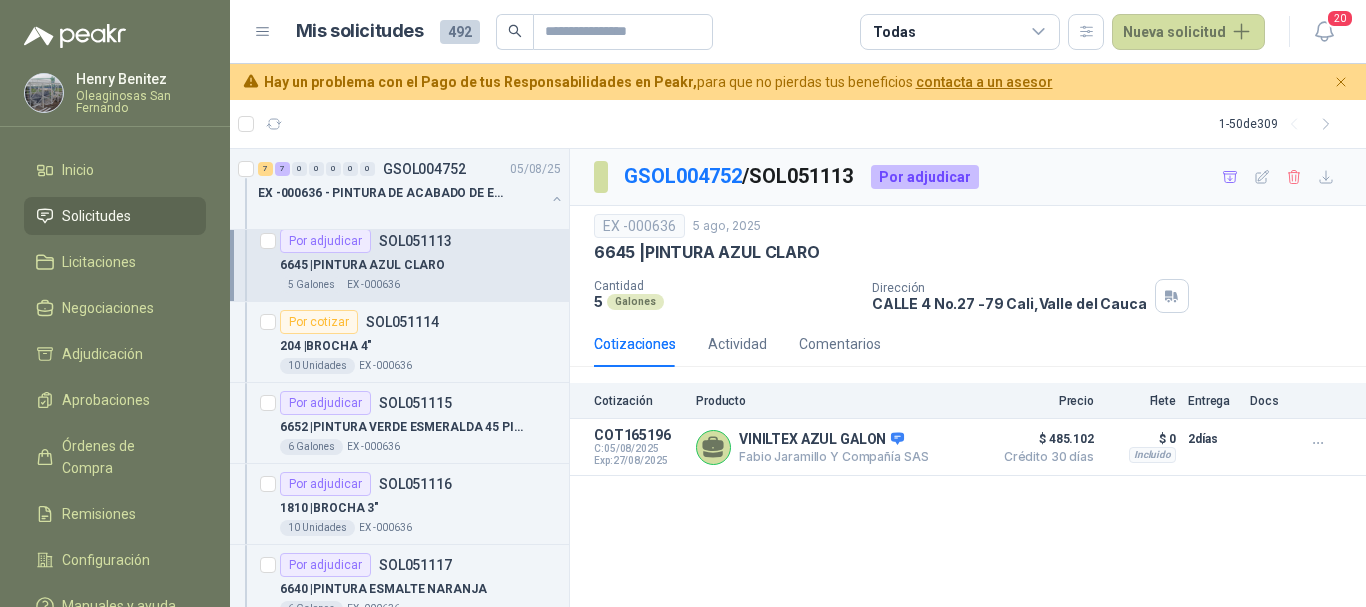 click on "Solicitudes" at bounding box center (115, 216) 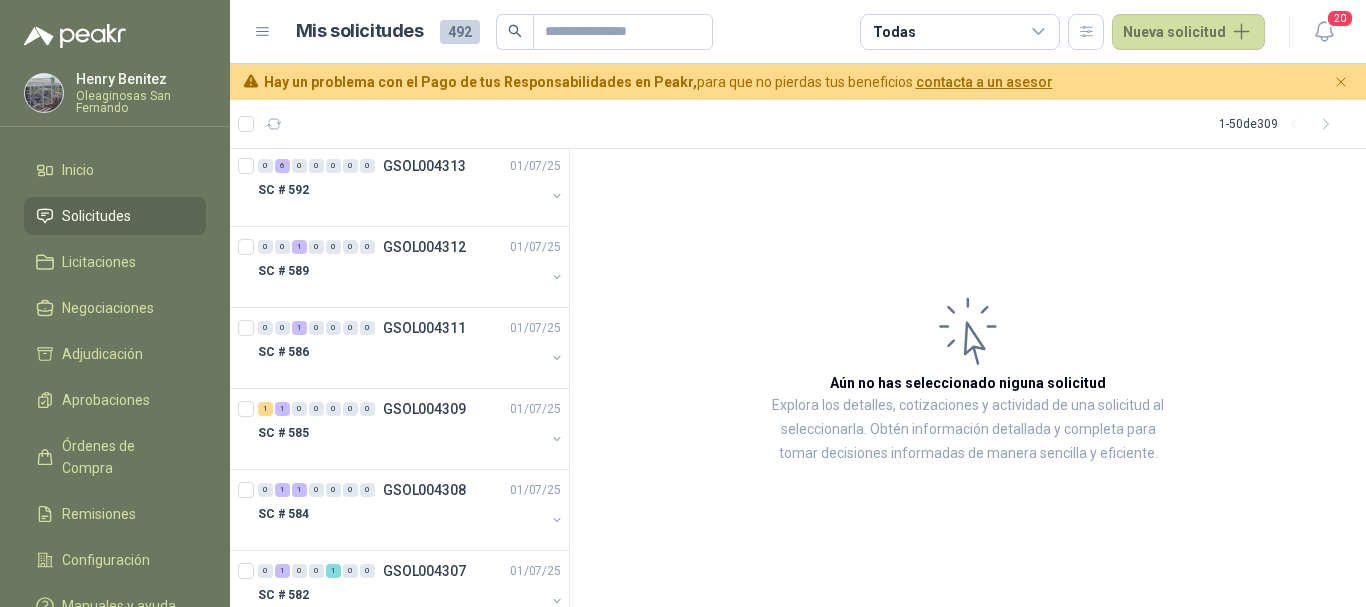 scroll, scrollTop: 3100, scrollLeft: 0, axis: vertical 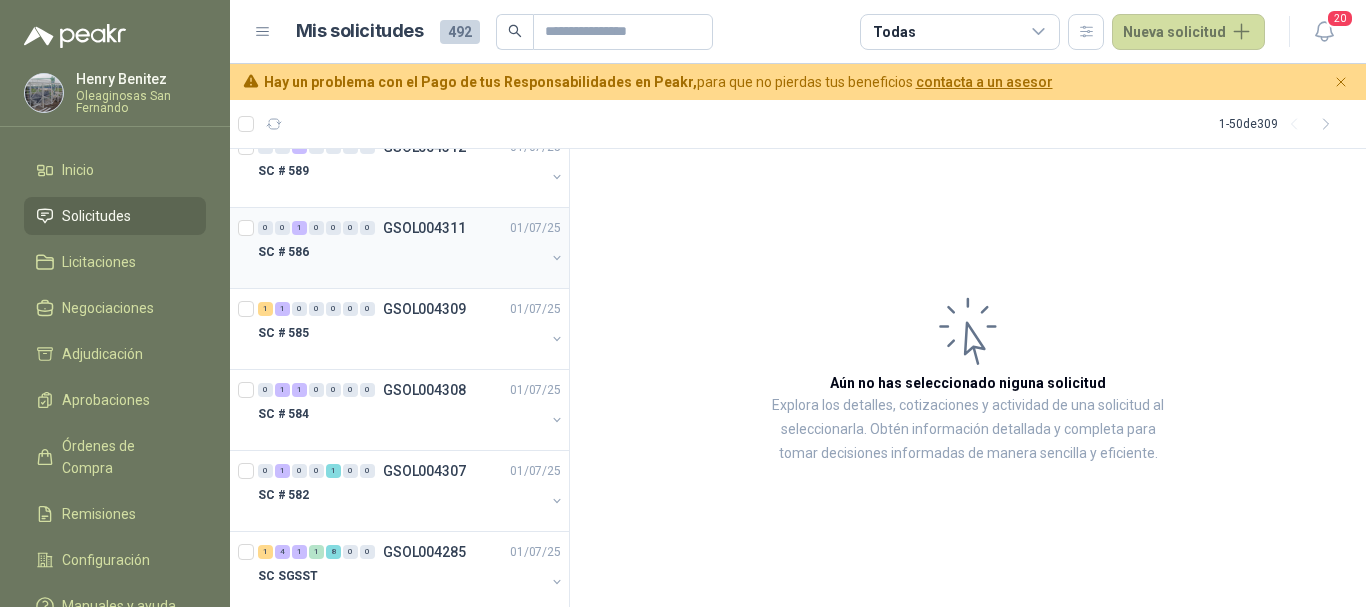 click on "SC # 586" at bounding box center (401, 252) 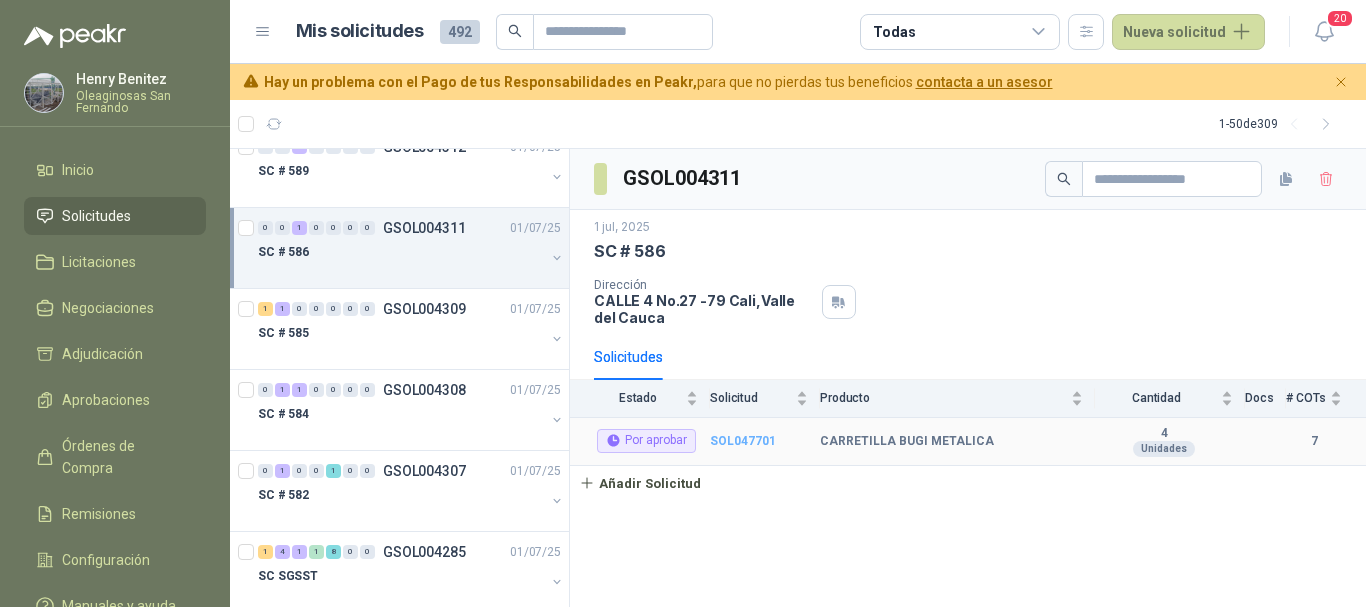click on "SOL047701" at bounding box center (743, 441) 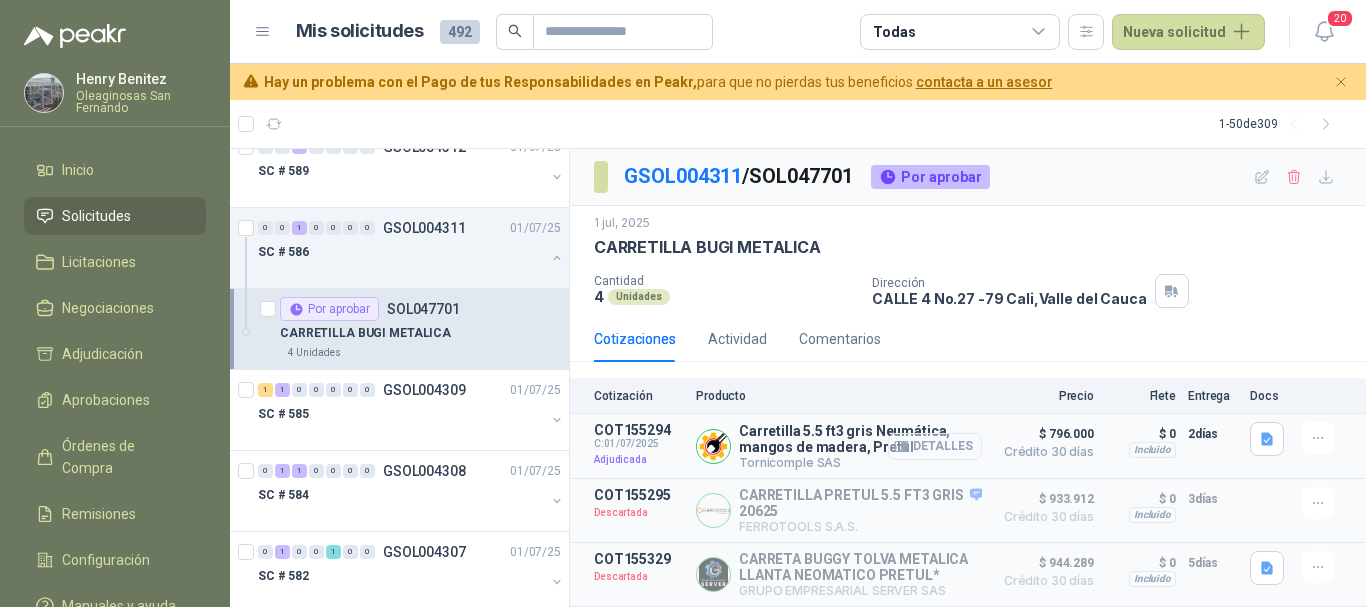 click on "Detalles" at bounding box center (935, 446) 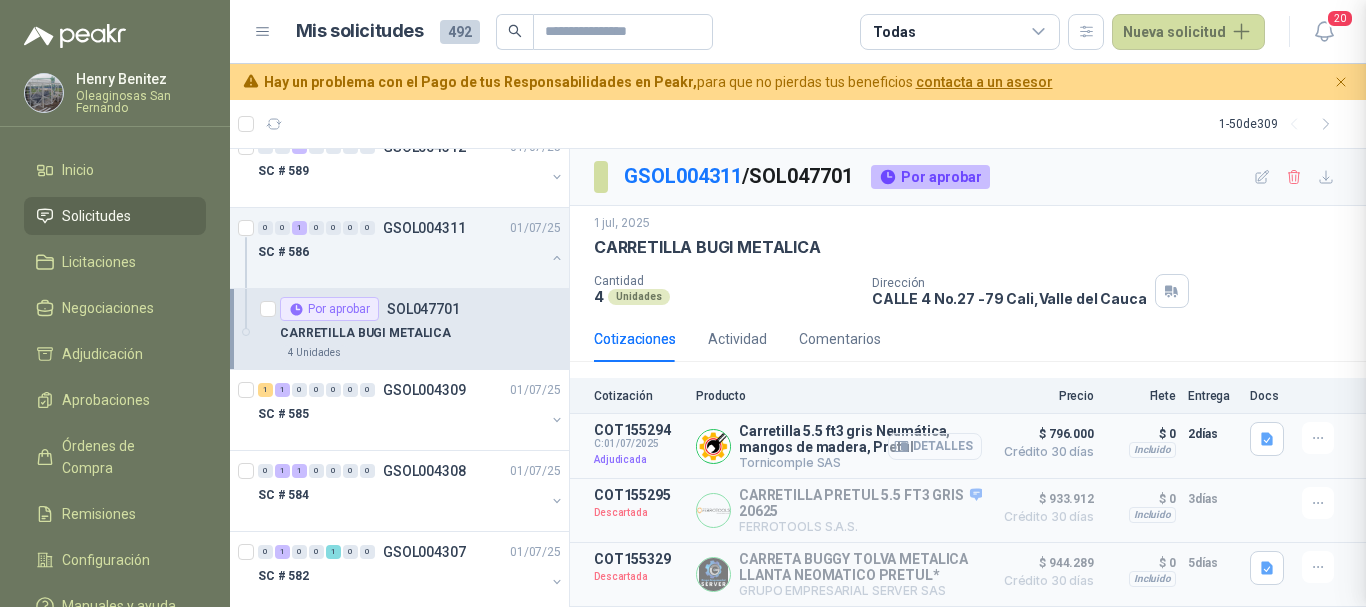 type 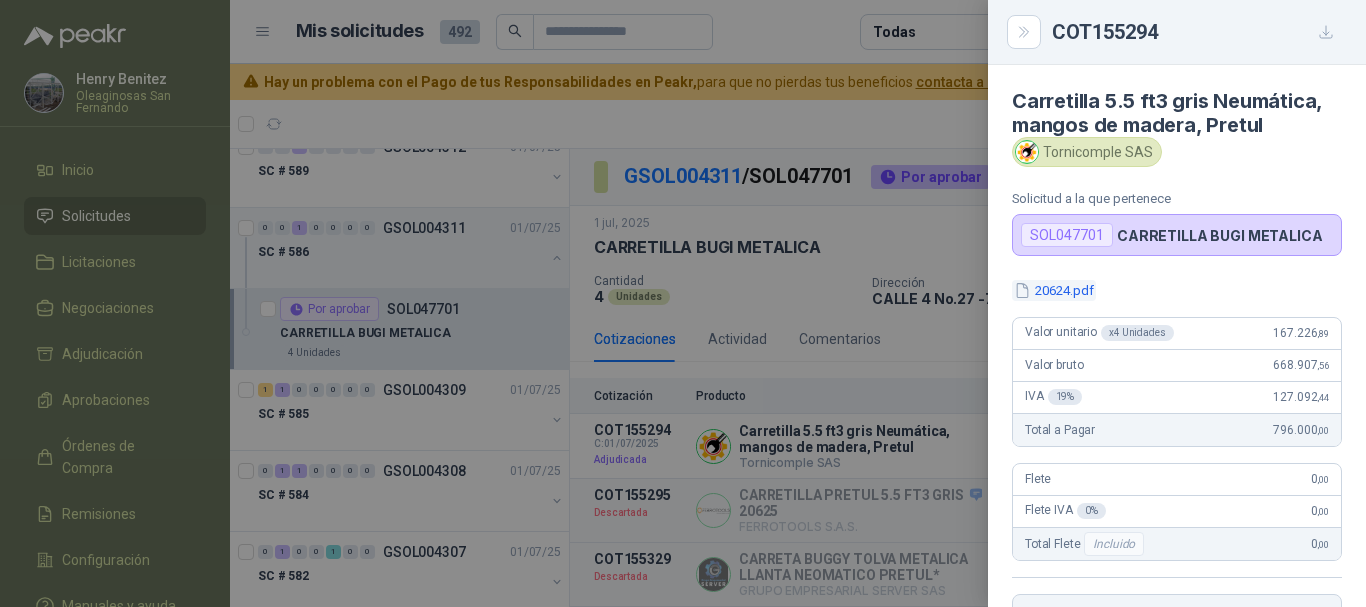 click on "20624.pdf" at bounding box center (1054, 290) 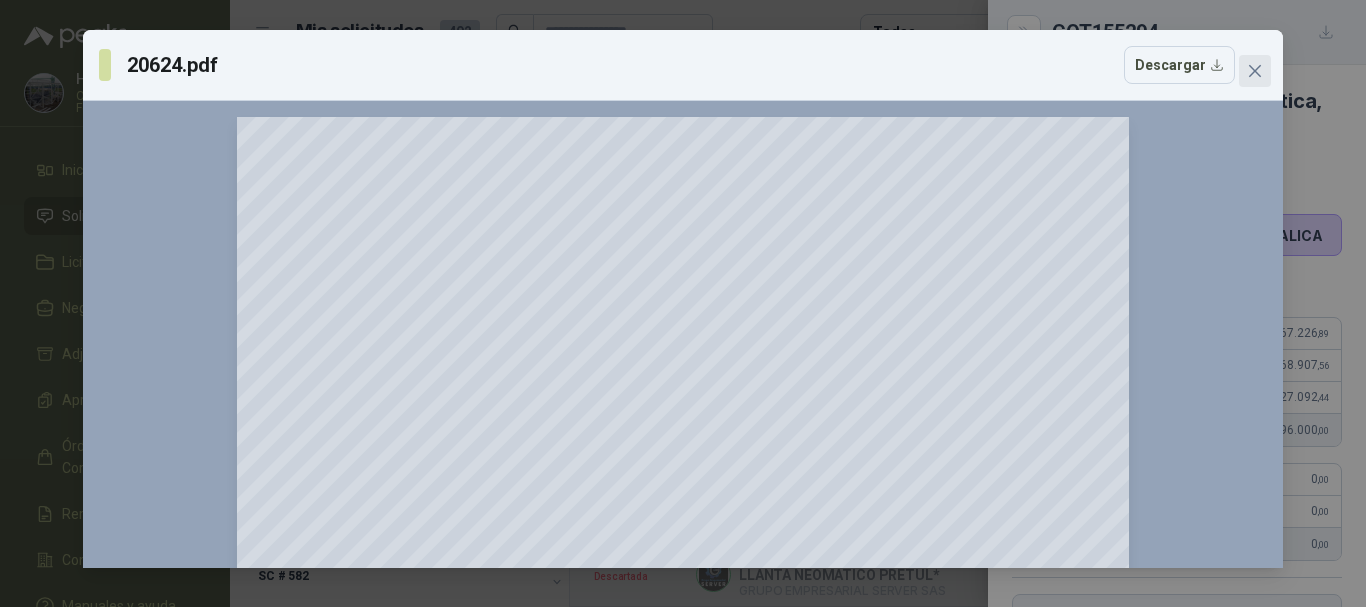 click 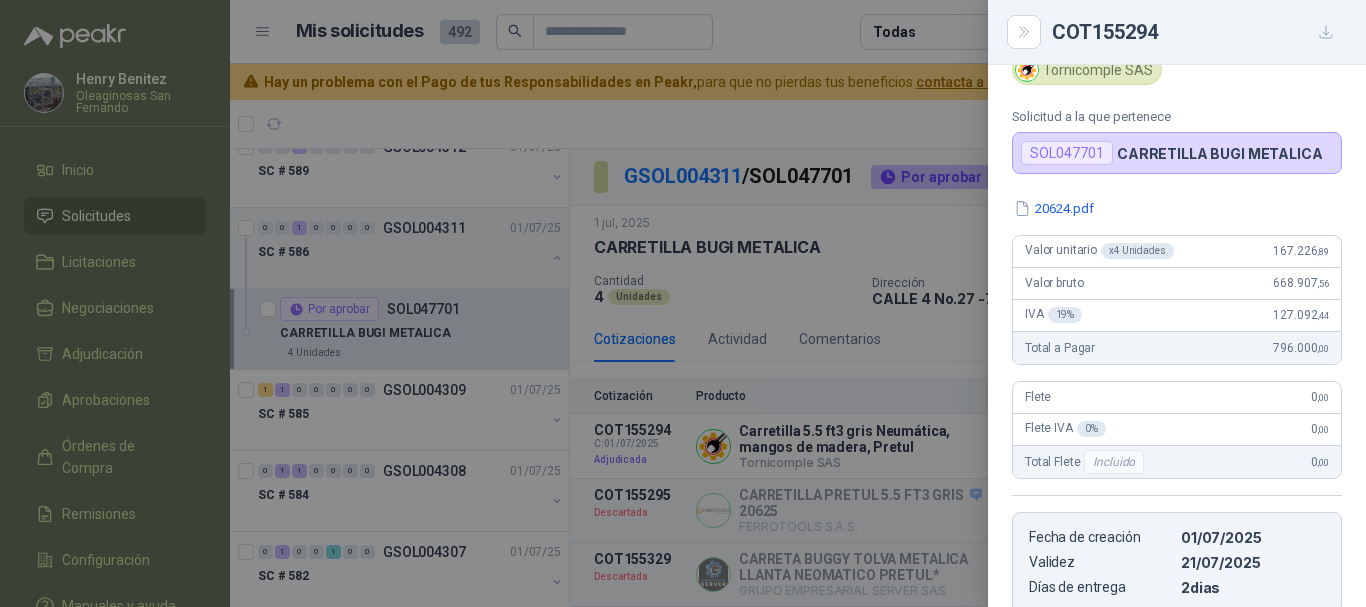 scroll, scrollTop: 0, scrollLeft: 0, axis: both 